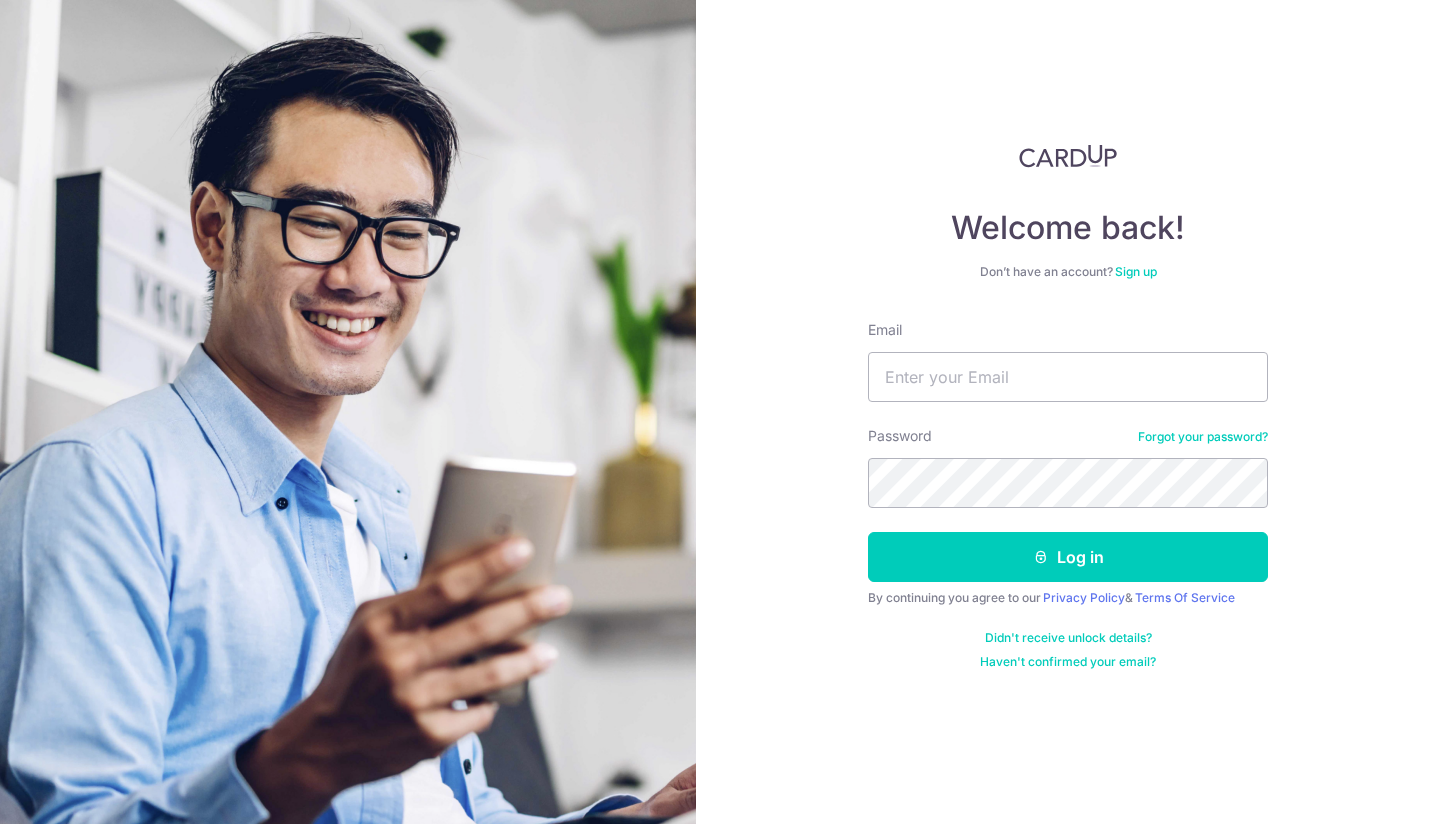 scroll, scrollTop: 0, scrollLeft: 0, axis: both 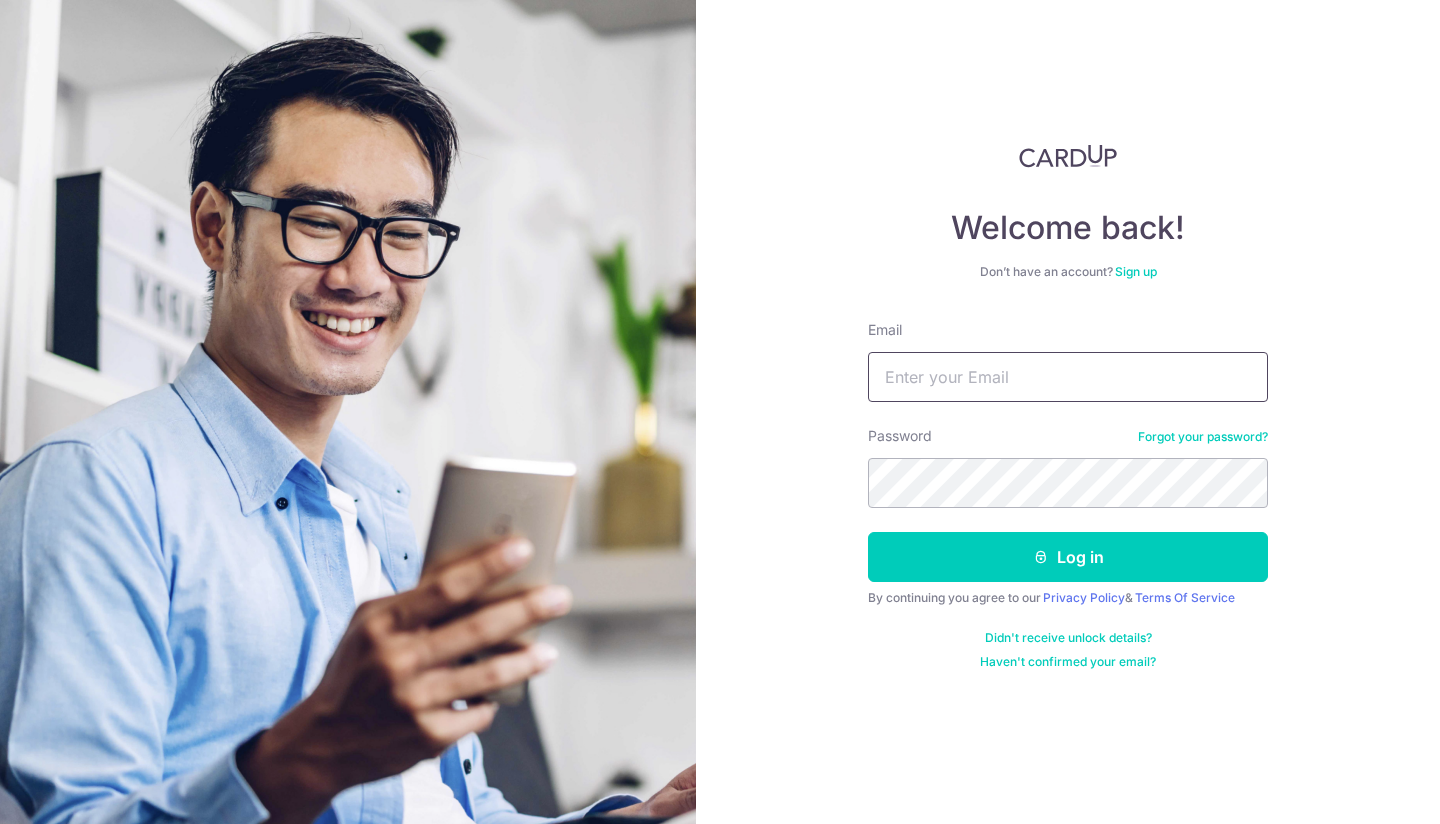 type on "[EMAIL]" 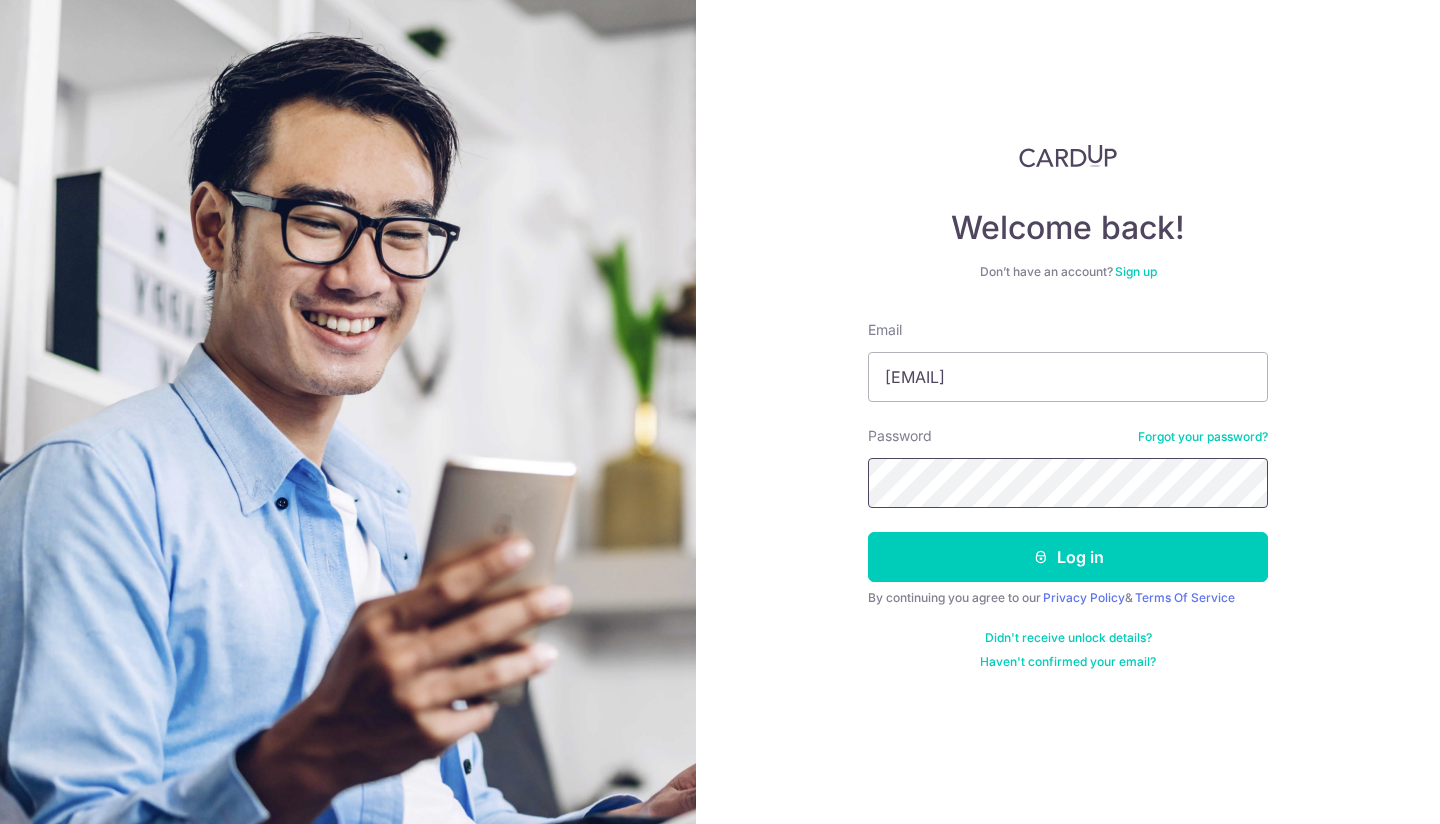 click on "Log in" at bounding box center [1068, 557] 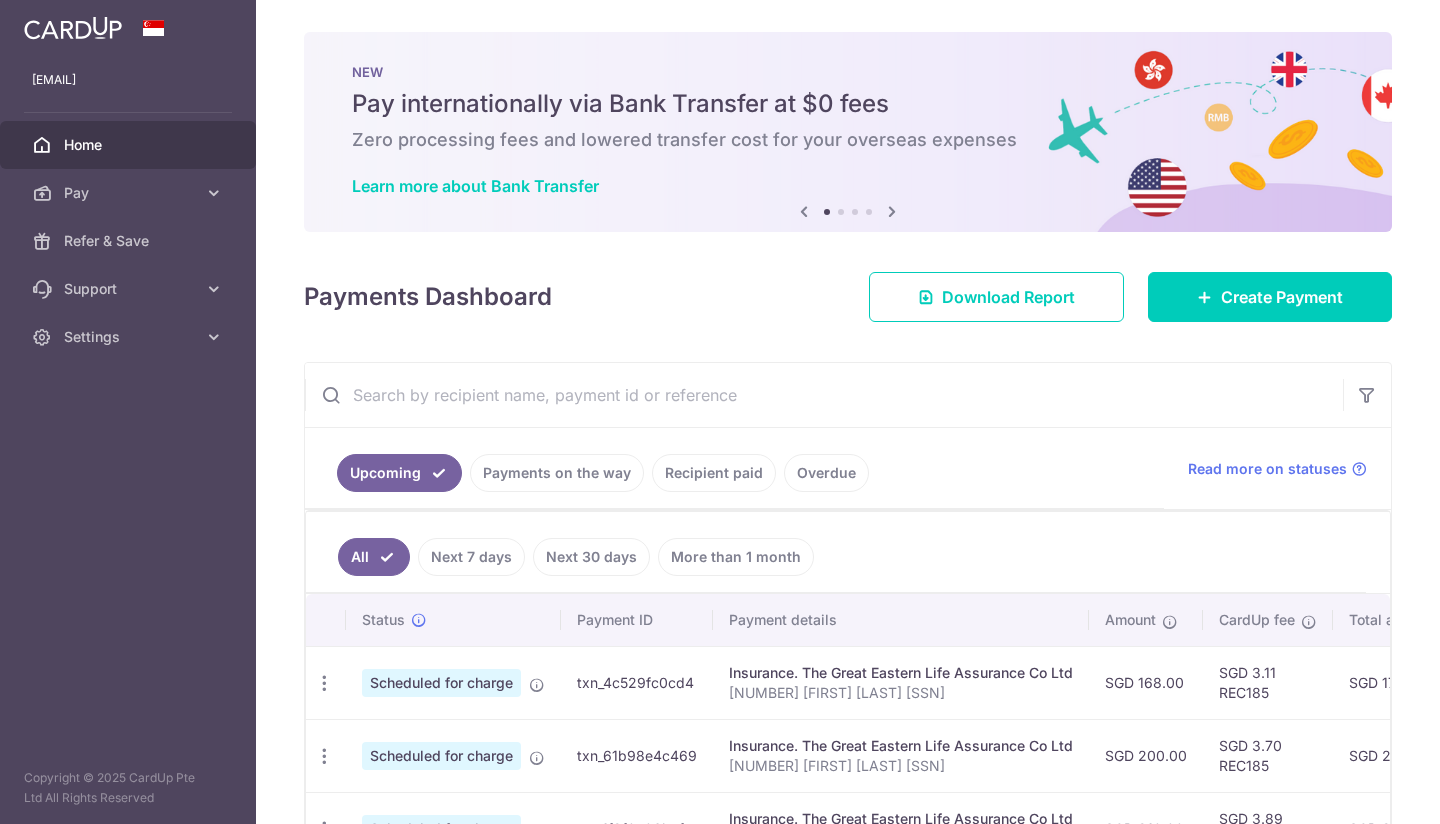 scroll, scrollTop: 0, scrollLeft: 0, axis: both 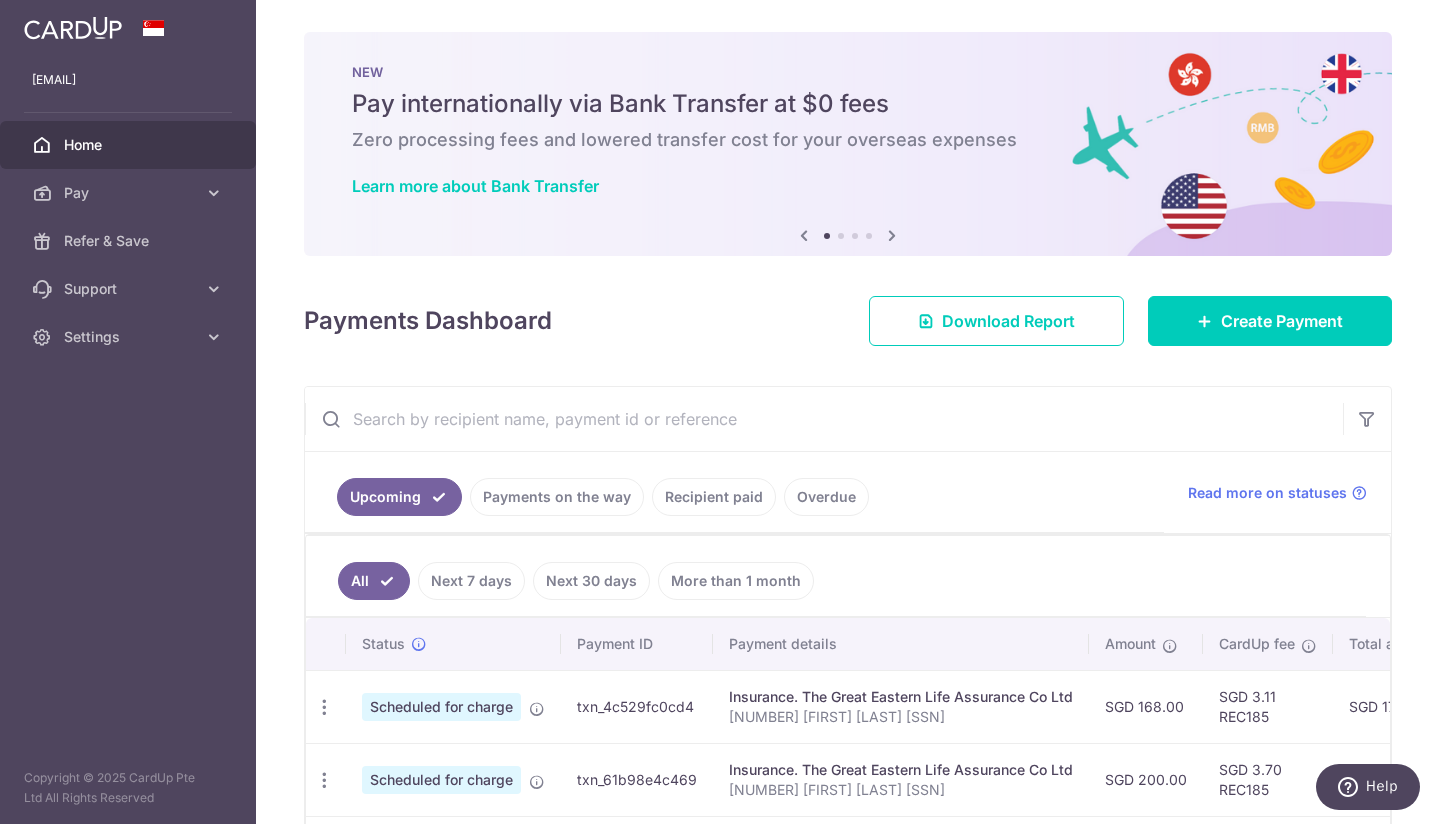 click on "Upcoming
Payments on the way
Recipient paid
Overdue" at bounding box center [734, 492] 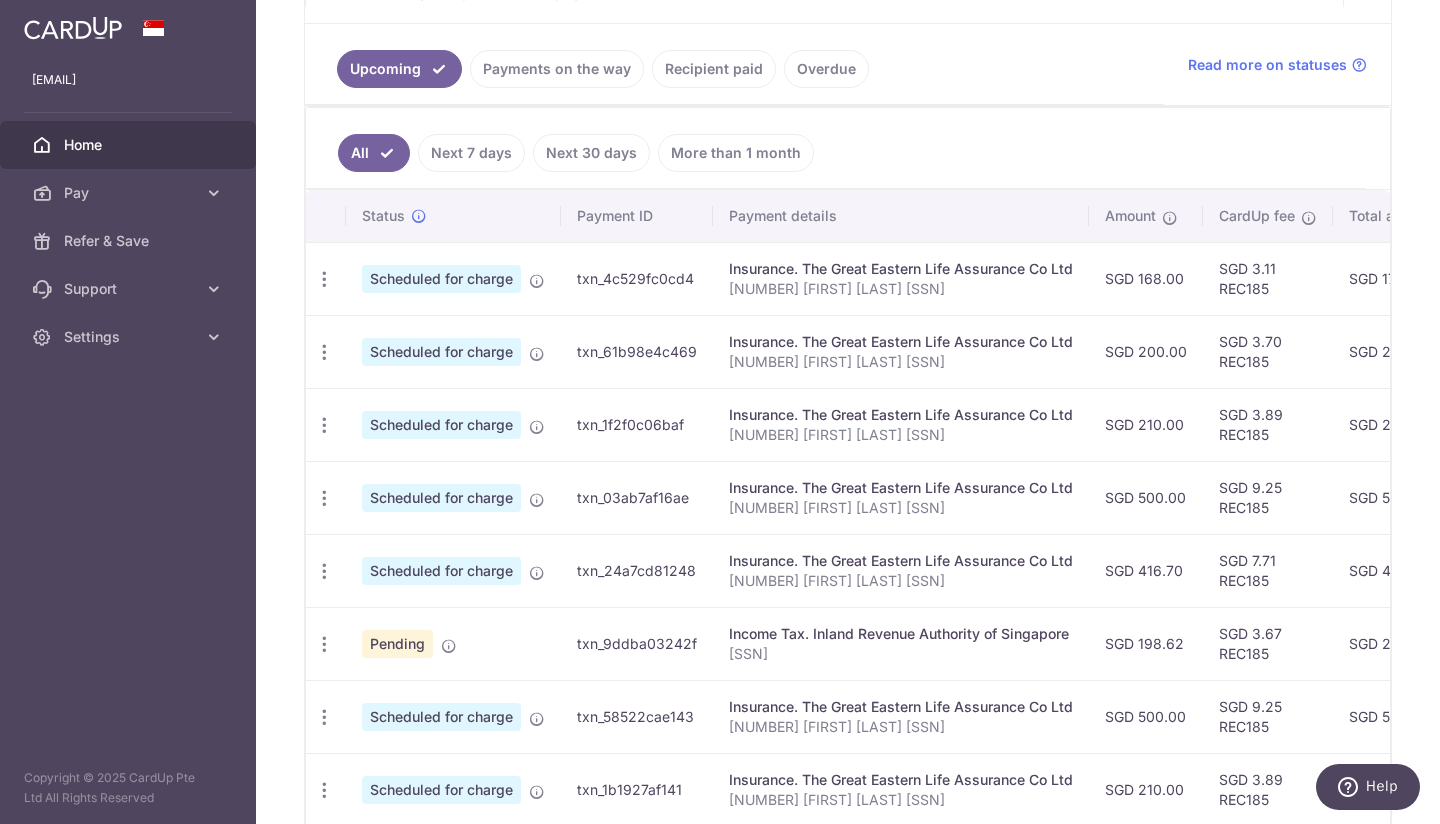 scroll, scrollTop: 733, scrollLeft: 0, axis: vertical 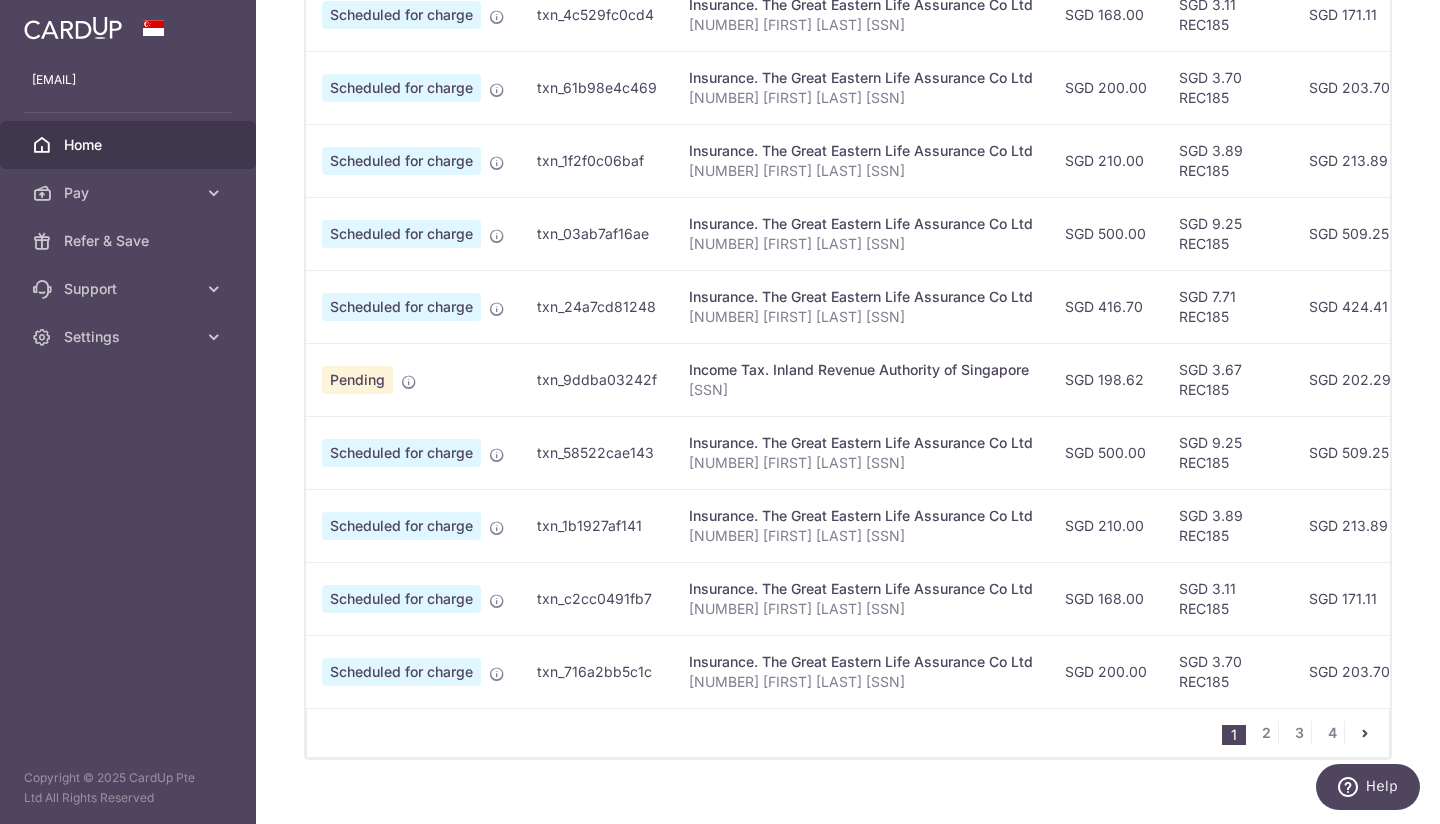 click on "1
2
3
4" at bounding box center (848, 733) 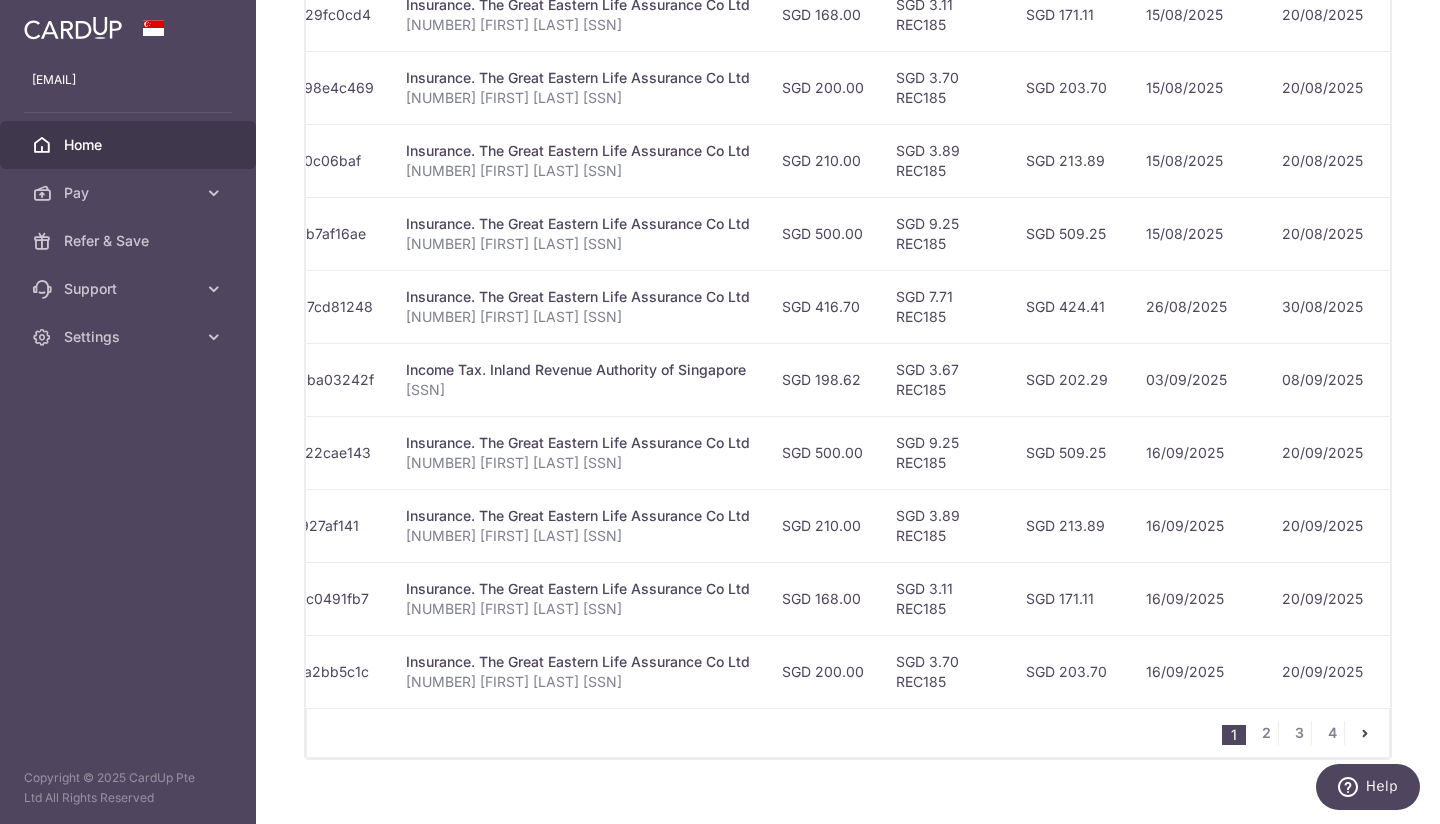scroll, scrollTop: 0, scrollLeft: 361, axis: horizontal 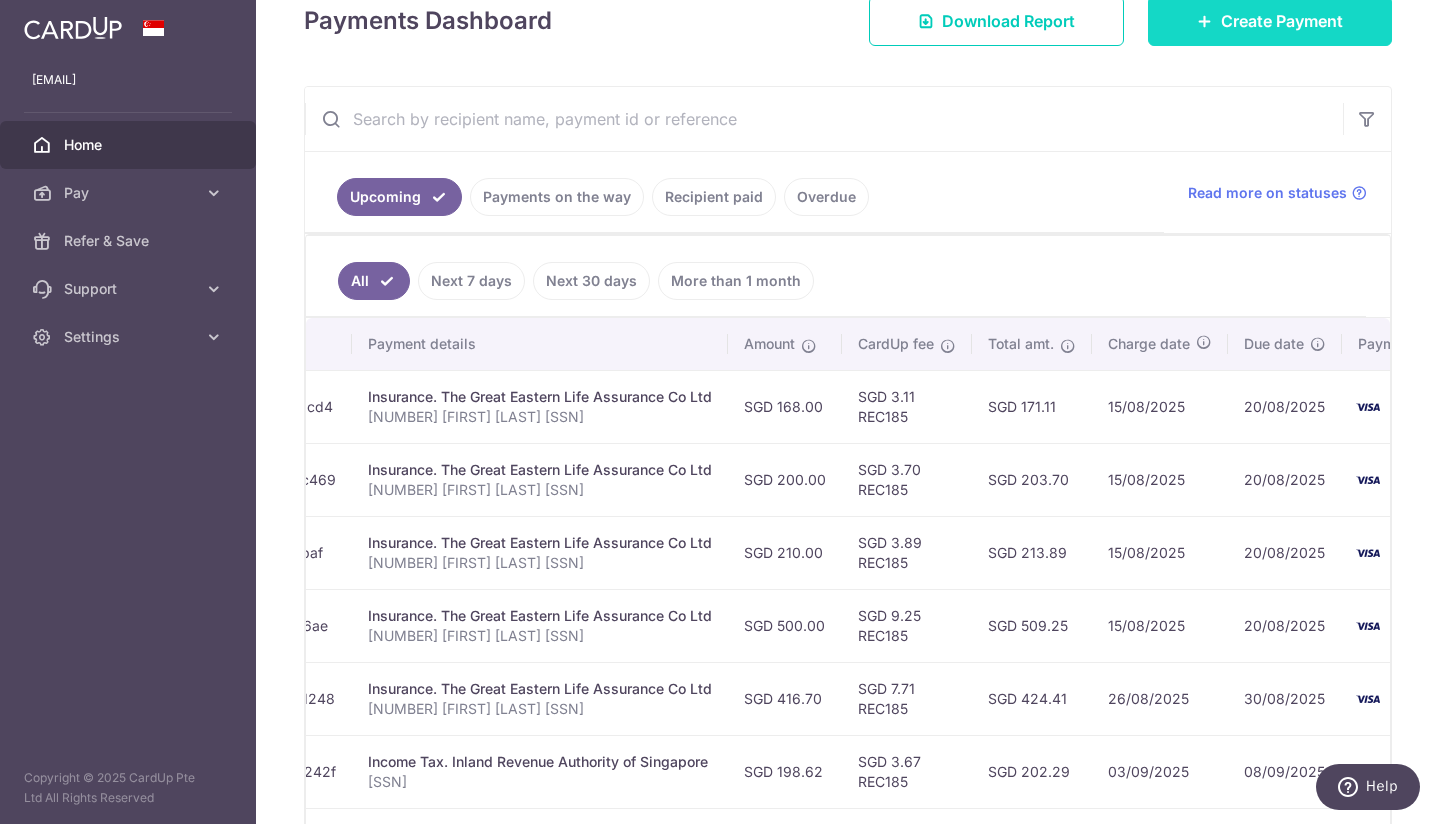 click on "Create Payment" at bounding box center [1282, 21] 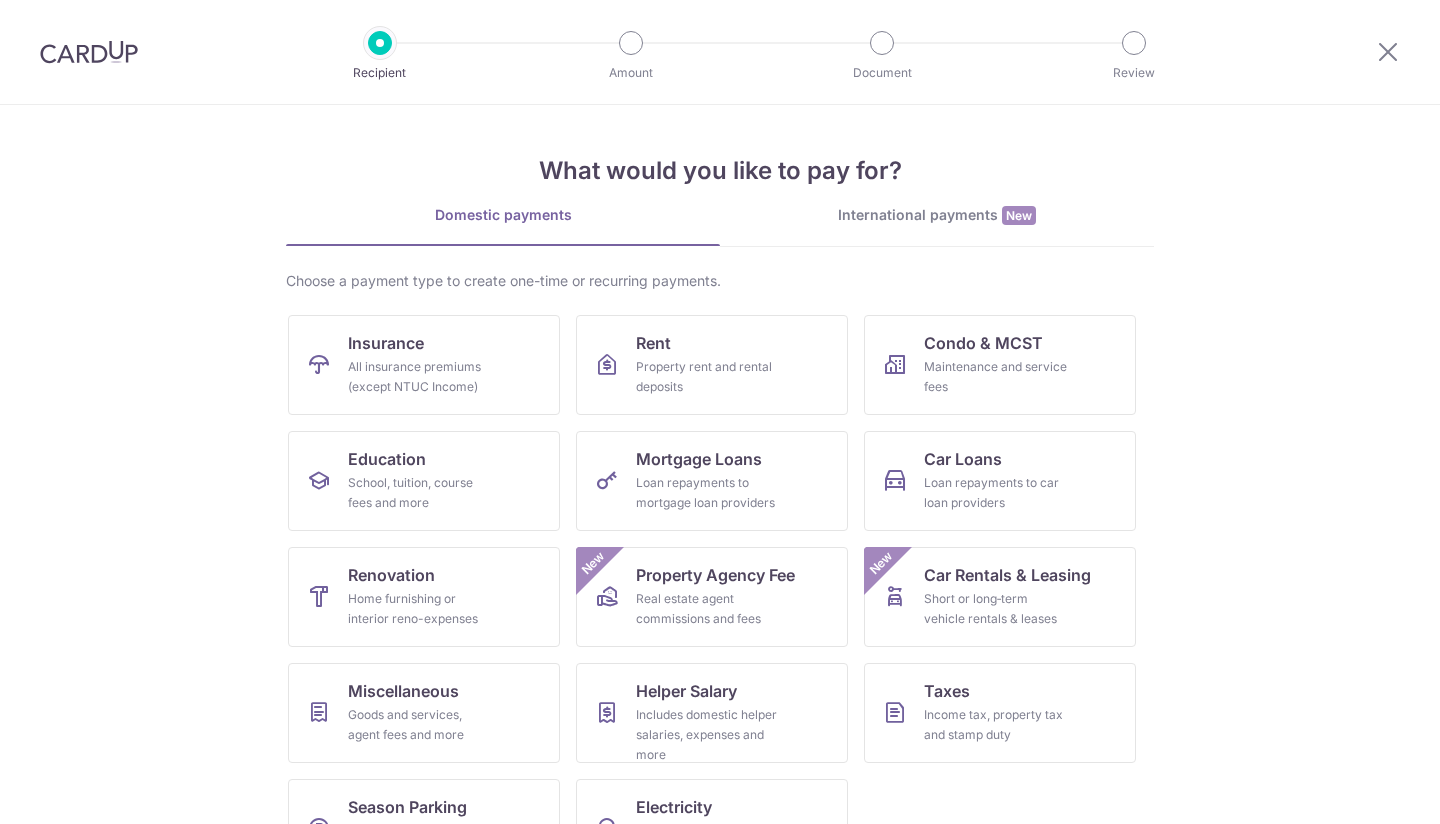 scroll, scrollTop: 0, scrollLeft: 0, axis: both 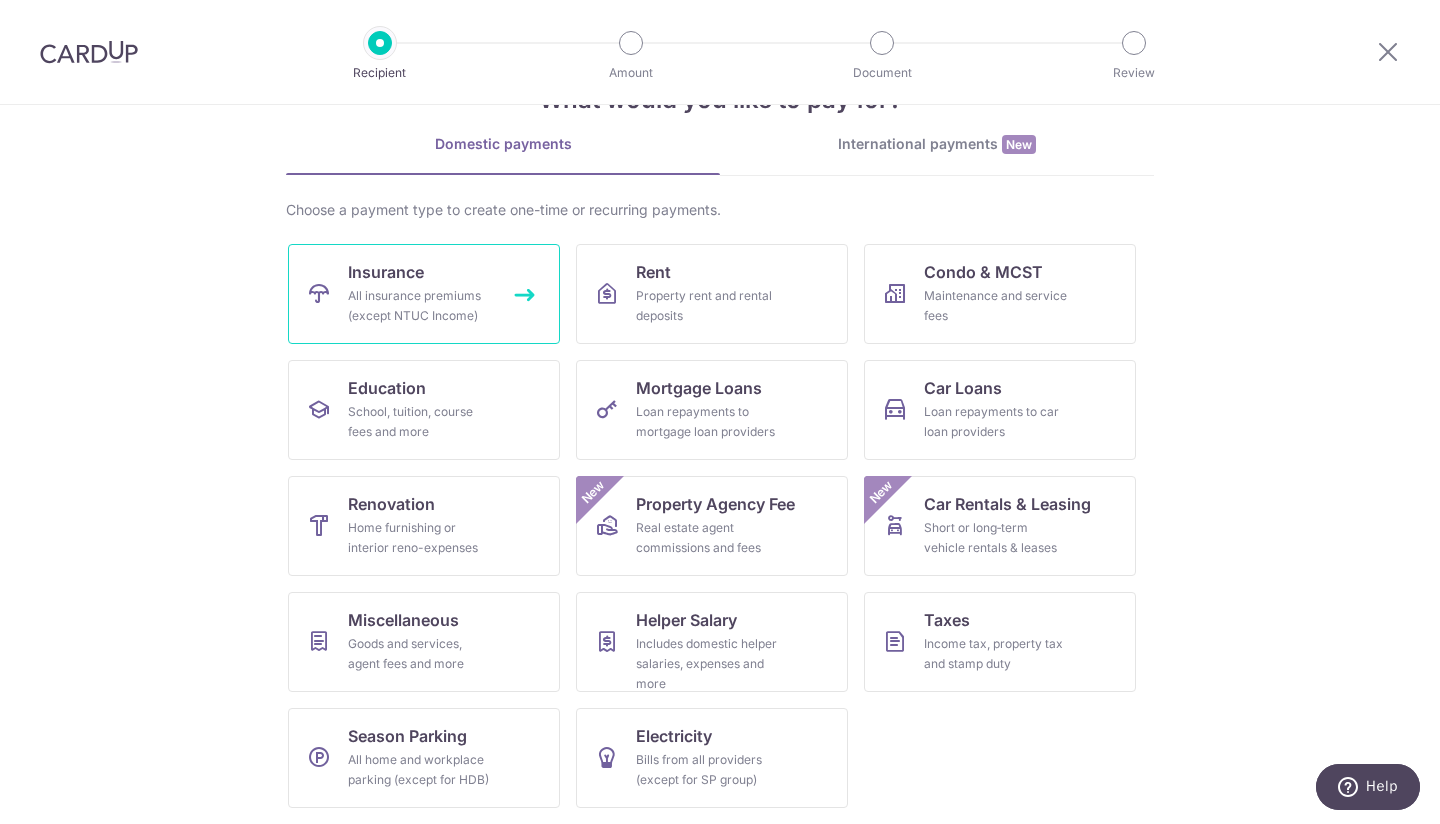 click on "All insurance premiums (except NTUC Income)" at bounding box center [420, 306] 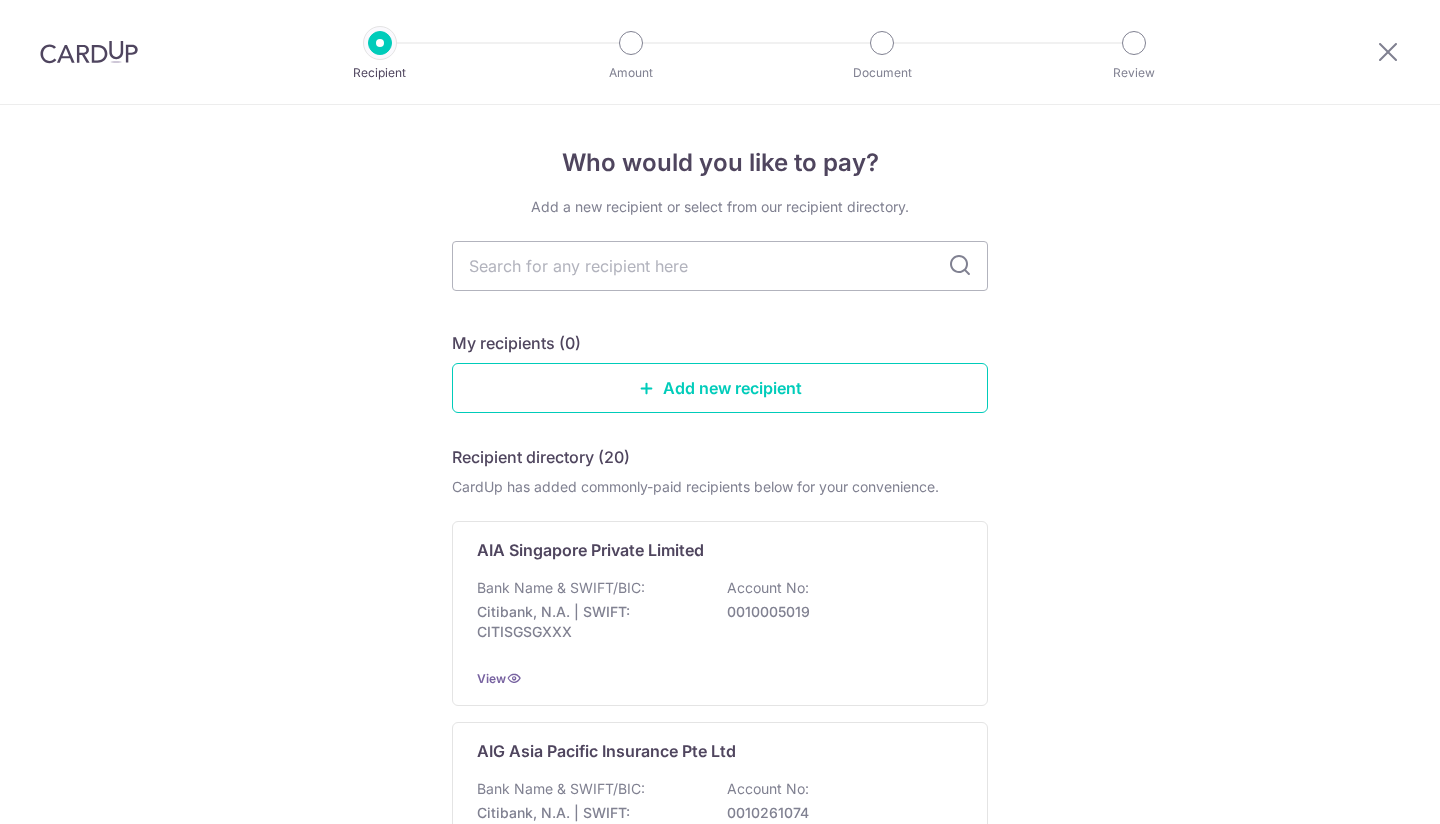scroll, scrollTop: 0, scrollLeft: 0, axis: both 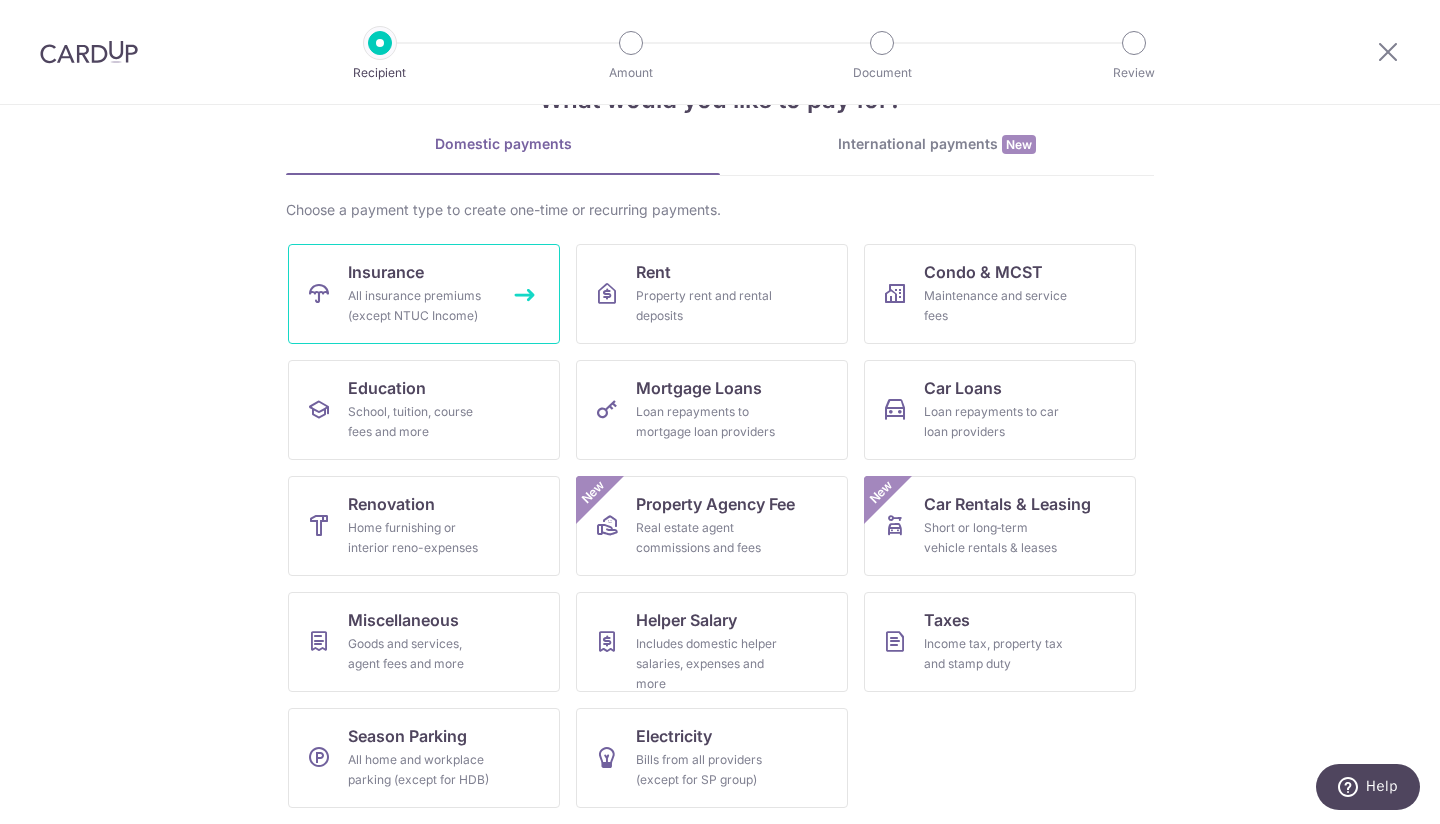 click on "All insurance premiums (except NTUC Income)" at bounding box center (420, 306) 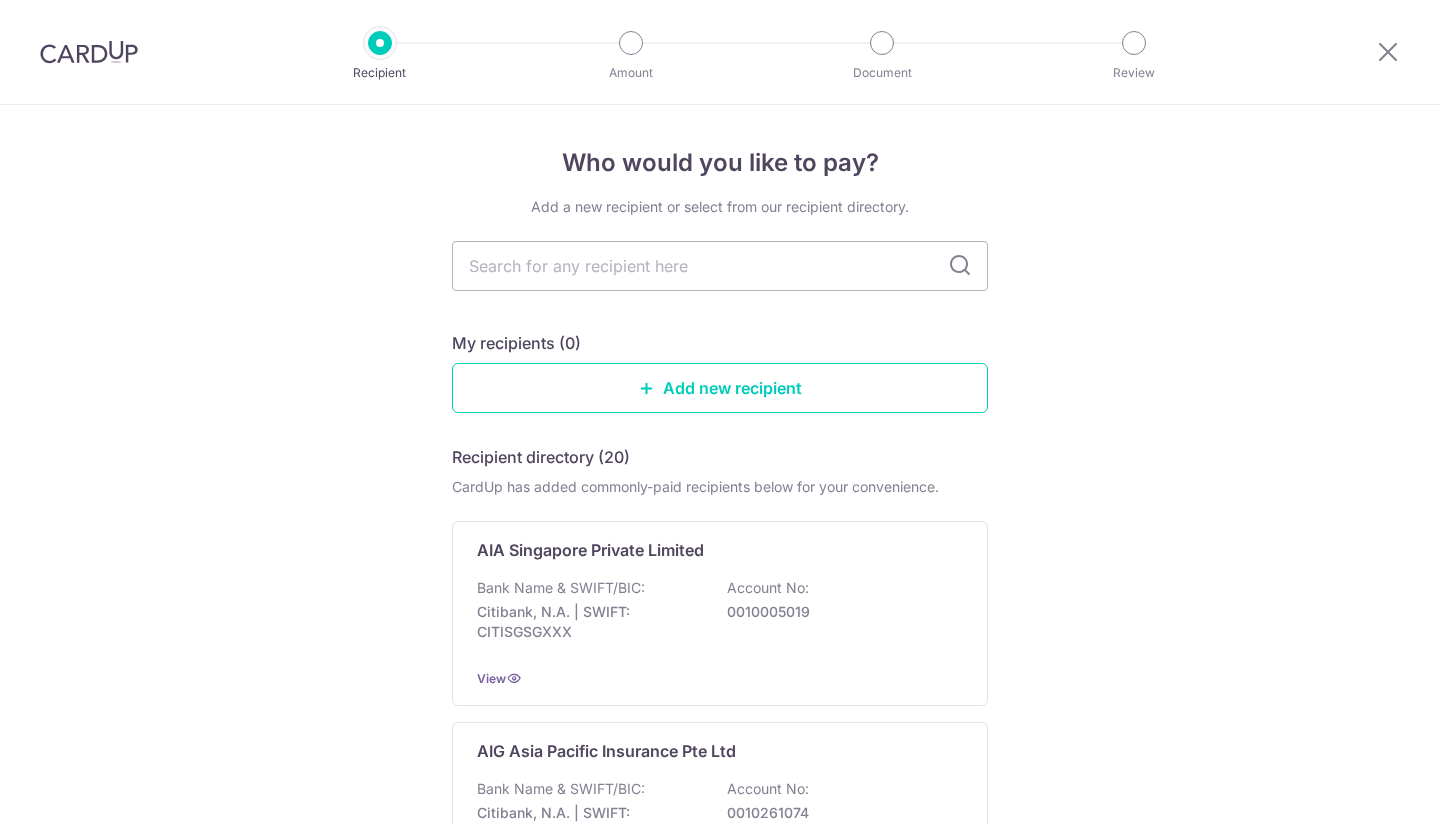 scroll, scrollTop: 0, scrollLeft: 0, axis: both 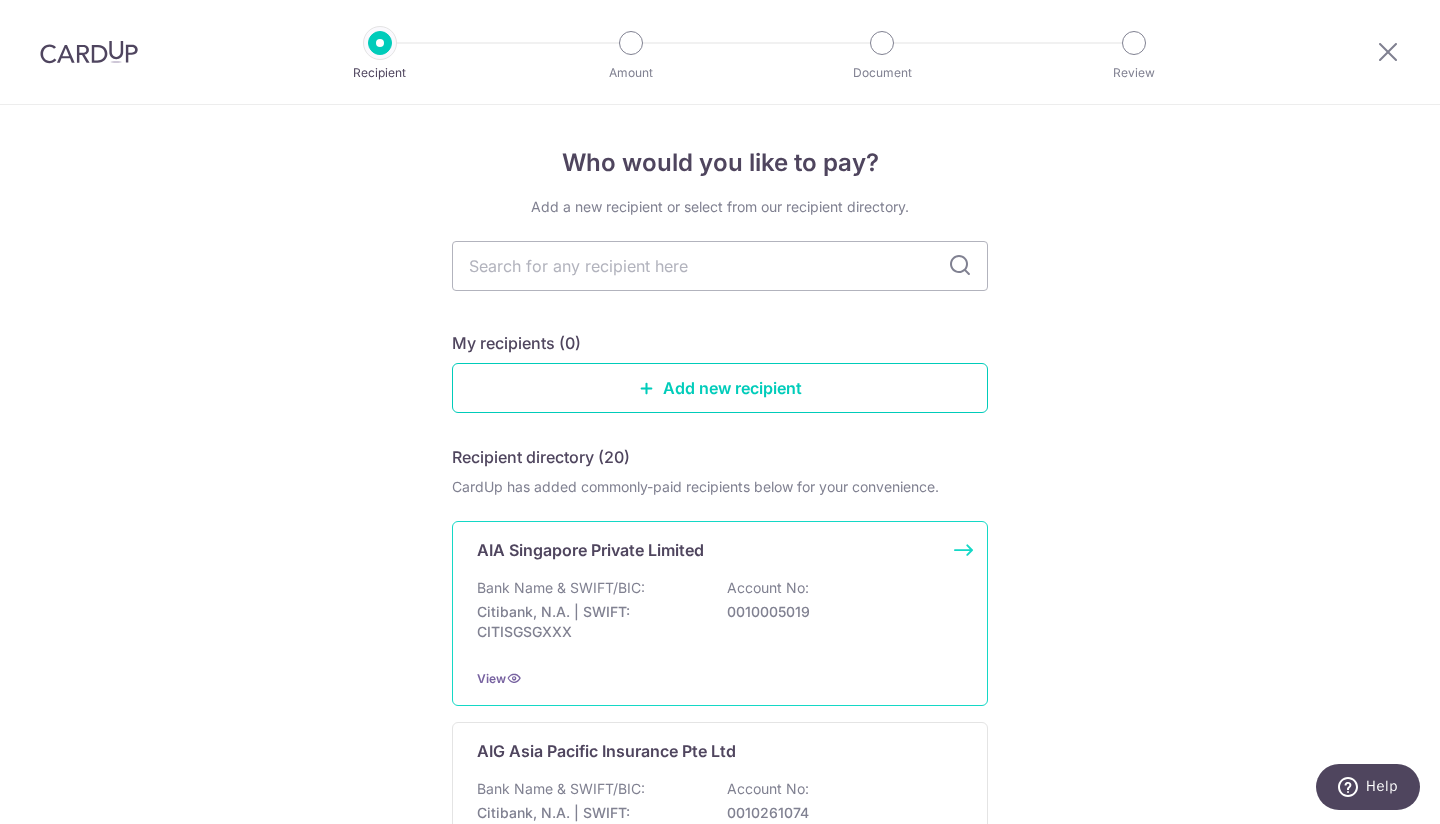 click on "Bank Name & SWIFT/BIC:
Citibank, N.A. | SWIFT: CITISGSGXXX
Account No:
0010005019" at bounding box center [720, 615] 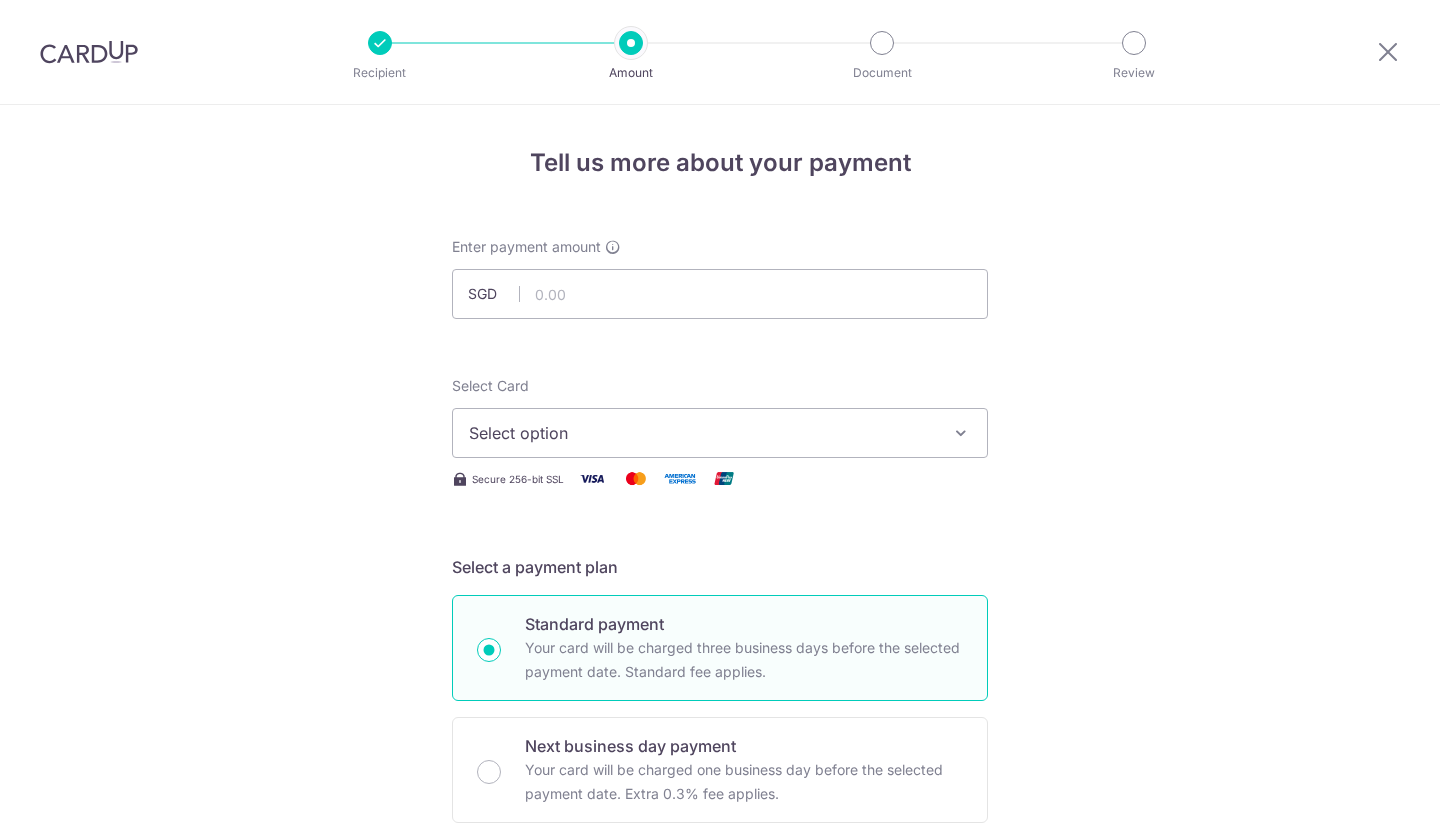 scroll, scrollTop: 0, scrollLeft: 0, axis: both 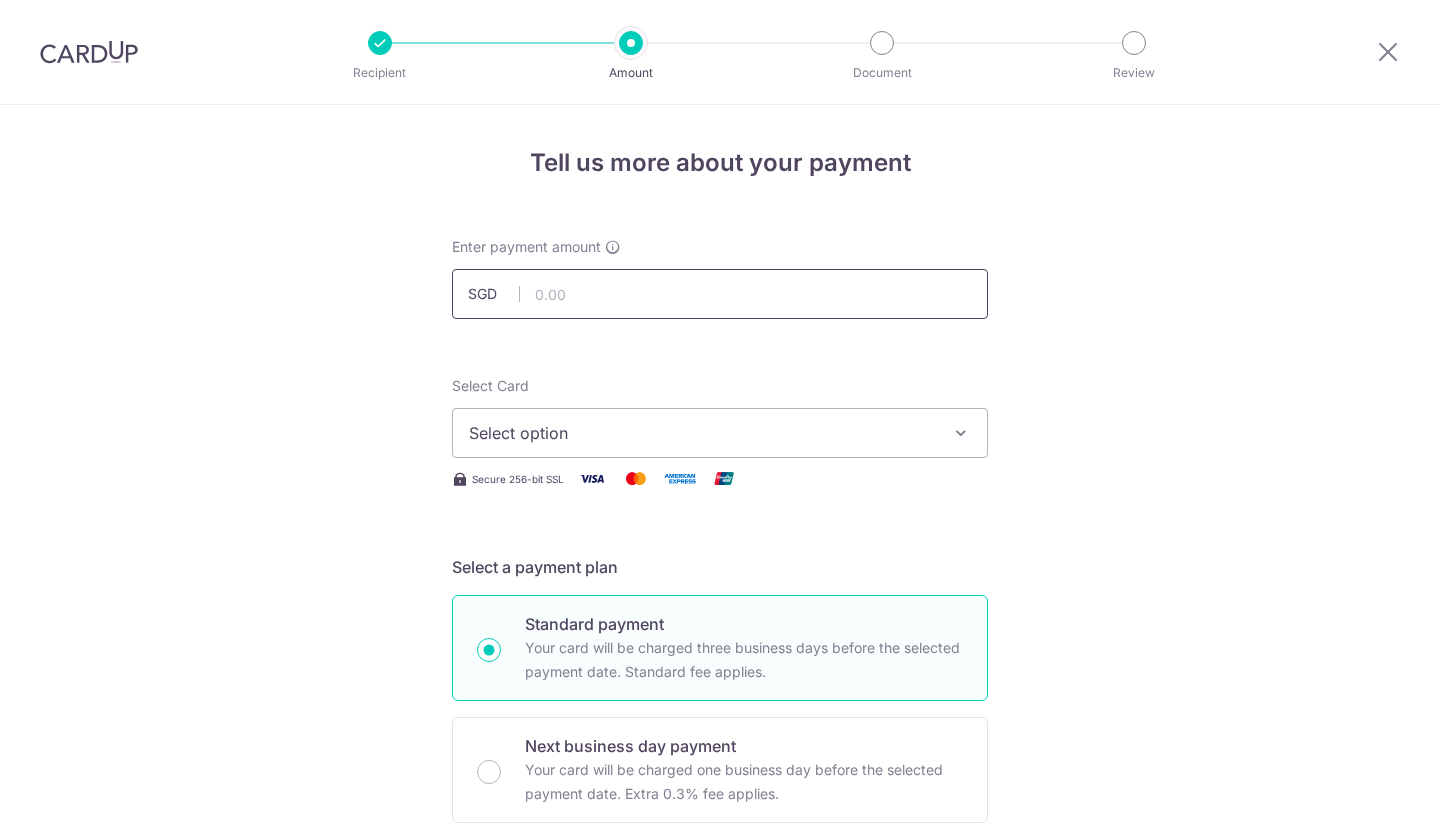 click at bounding box center (720, 294) 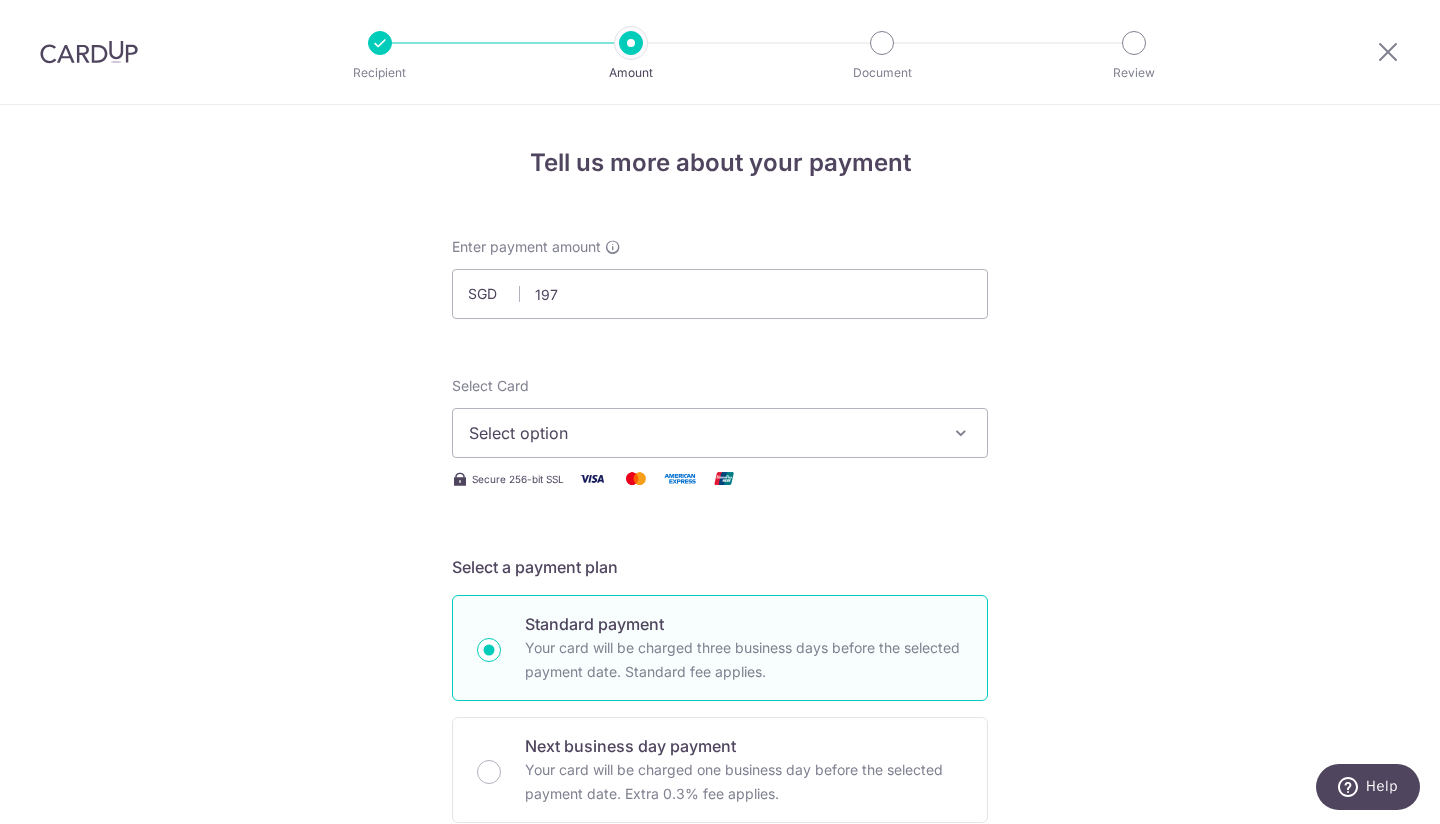type on "197.00" 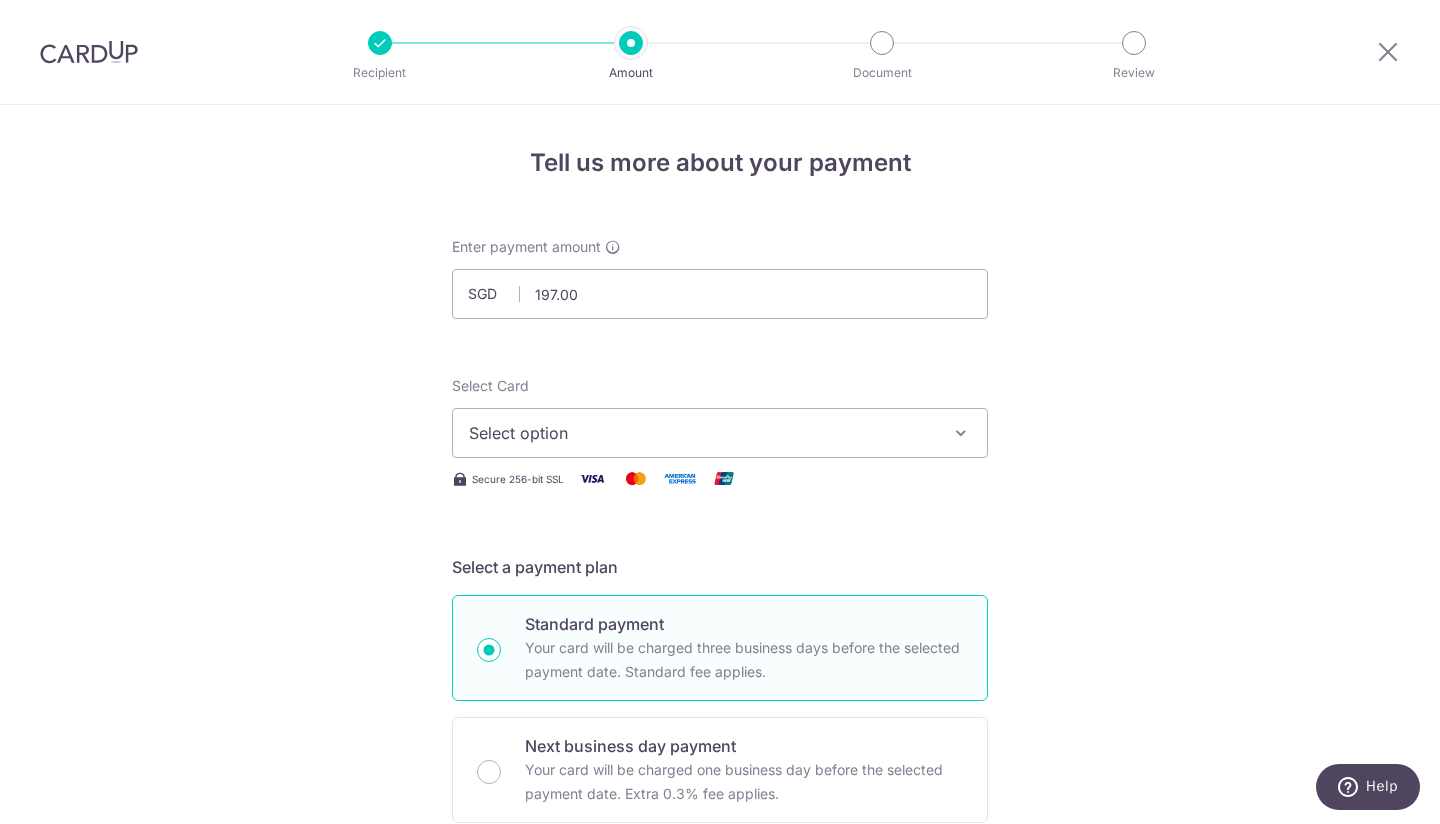 click on "Select option" at bounding box center [702, 433] 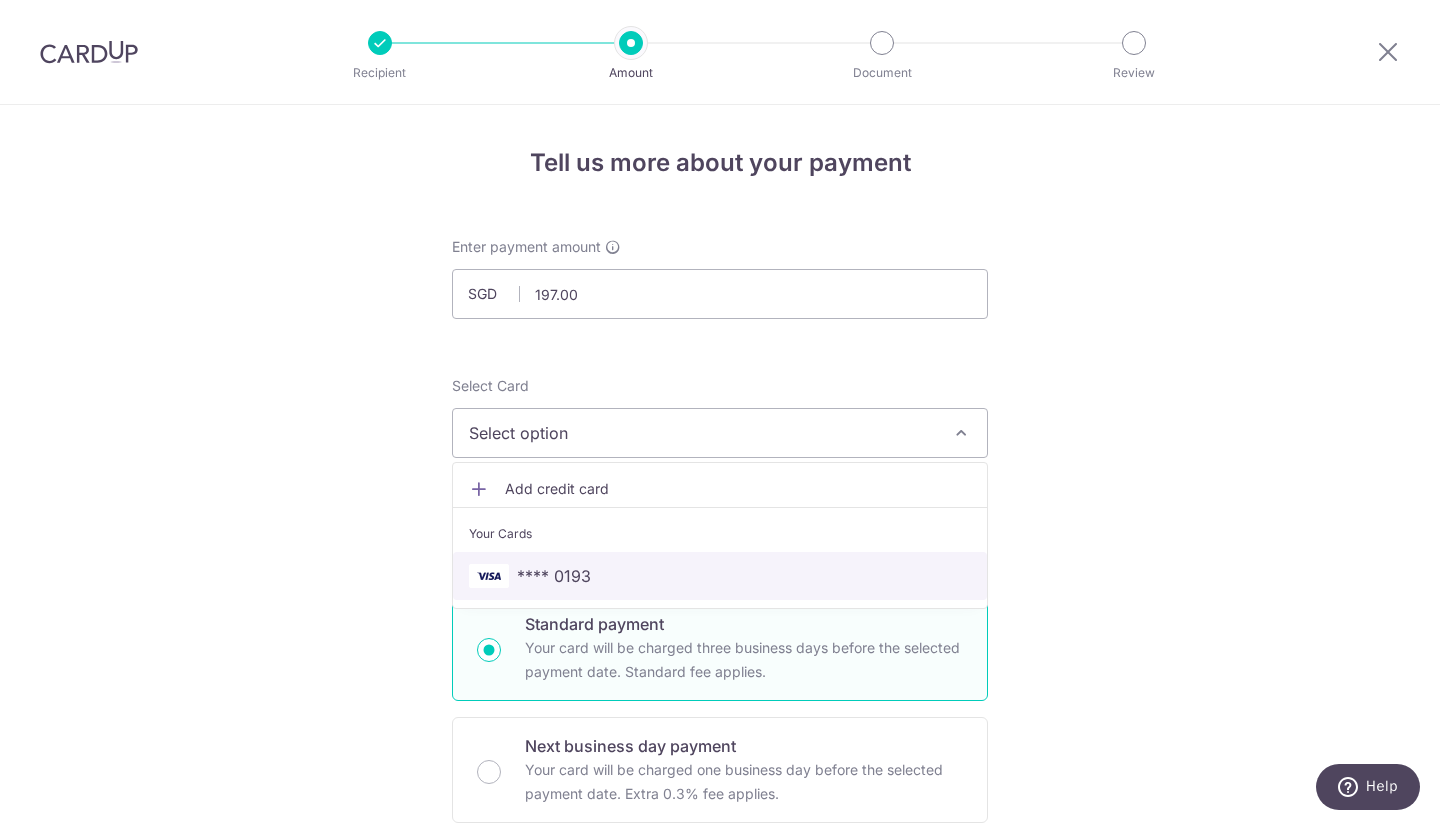 click on "**** 0193" at bounding box center (554, 576) 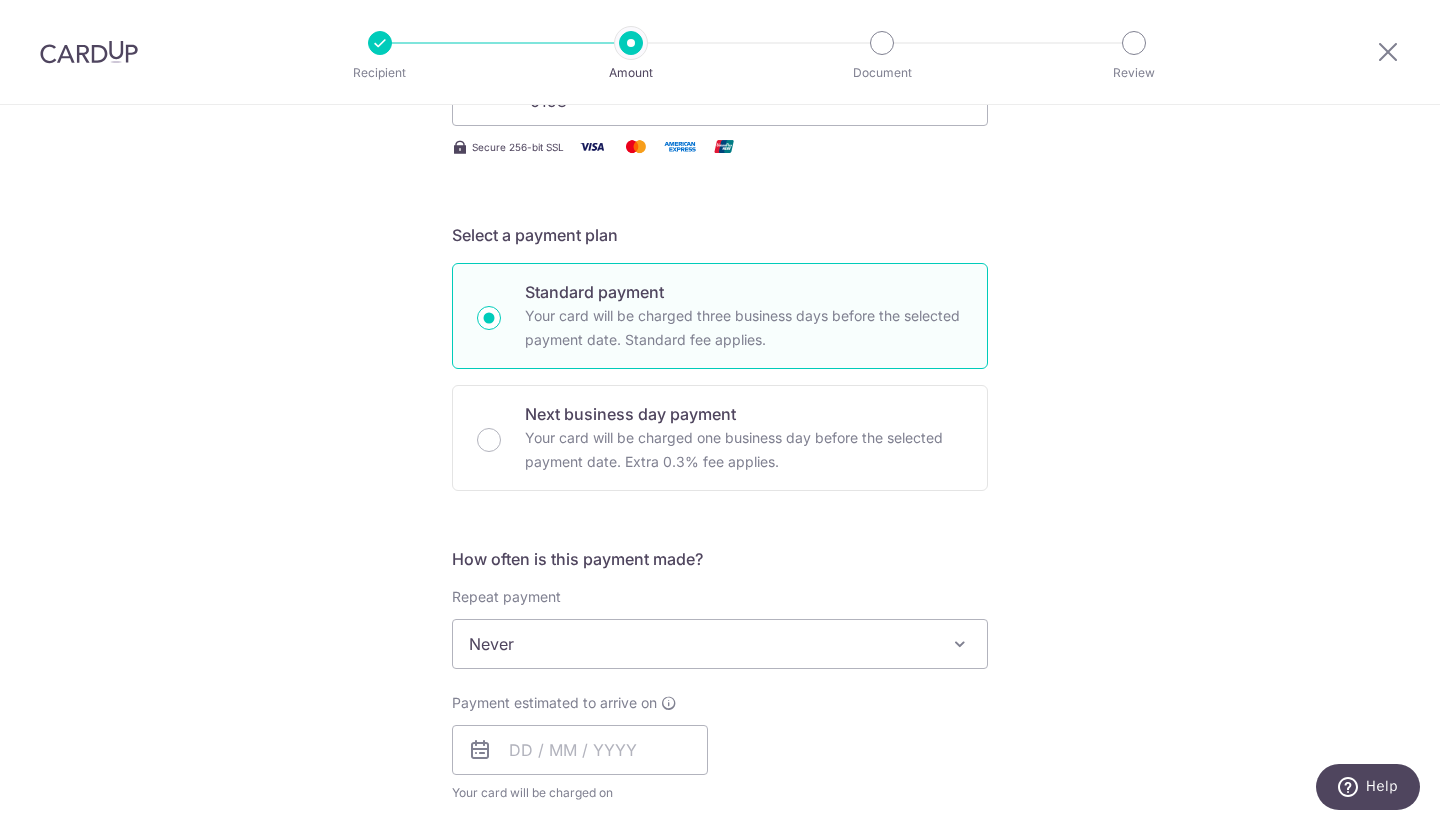 scroll, scrollTop: 345, scrollLeft: 0, axis: vertical 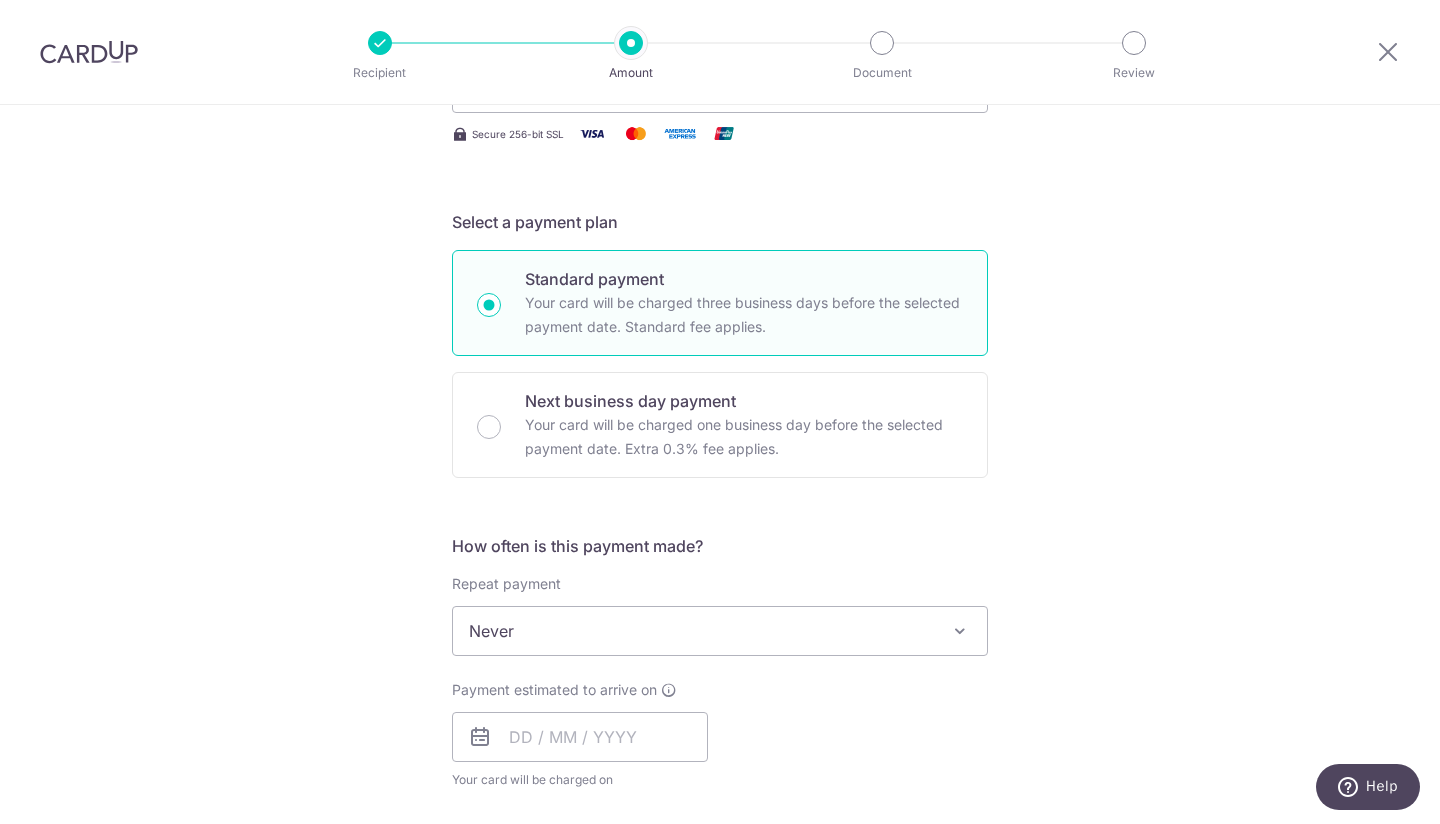 click on "Never" at bounding box center (720, 631) 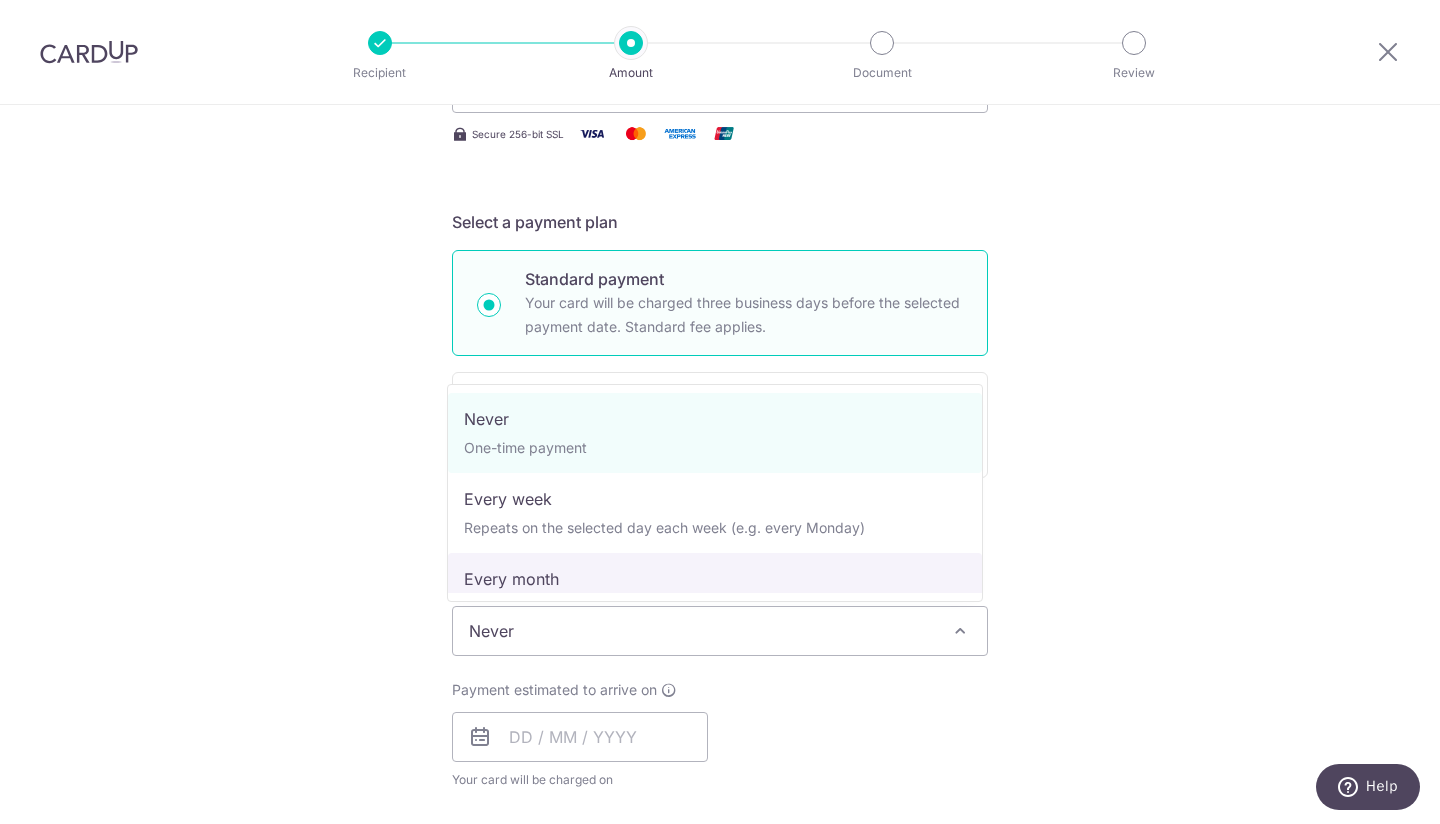 select on "3" 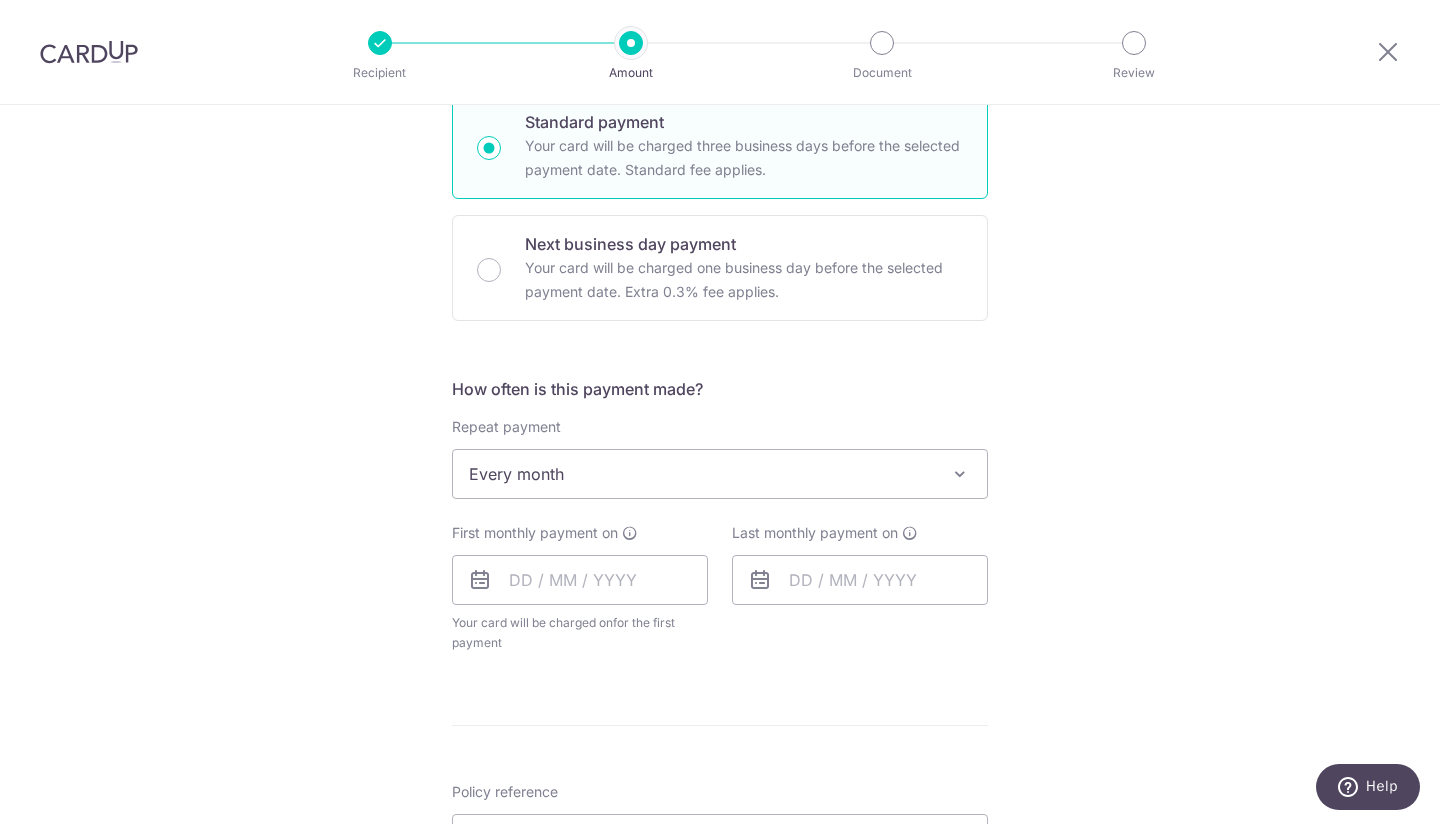 scroll, scrollTop: 537, scrollLeft: 0, axis: vertical 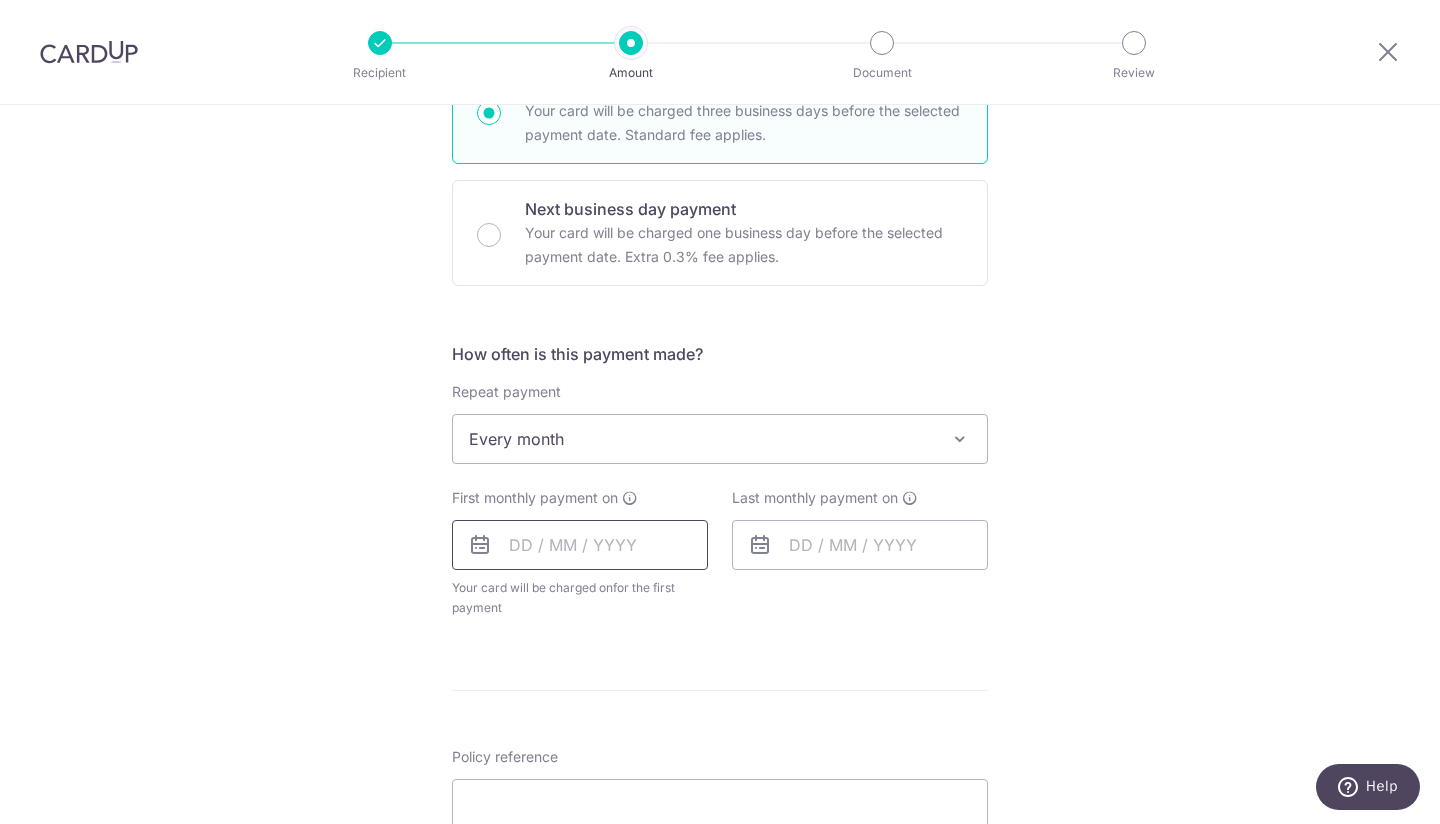 click at bounding box center (580, 545) 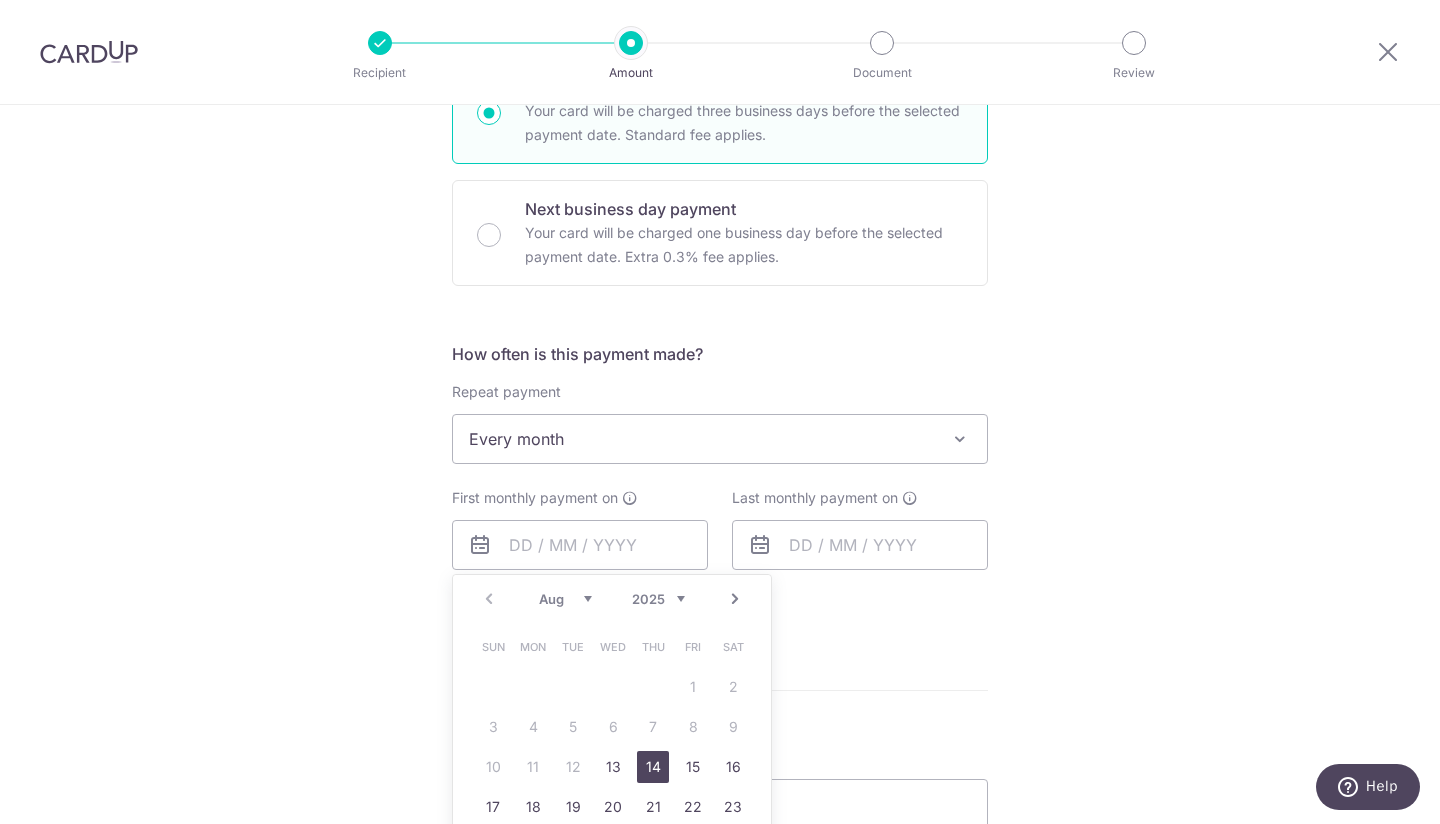 click on "14" at bounding box center (653, 767) 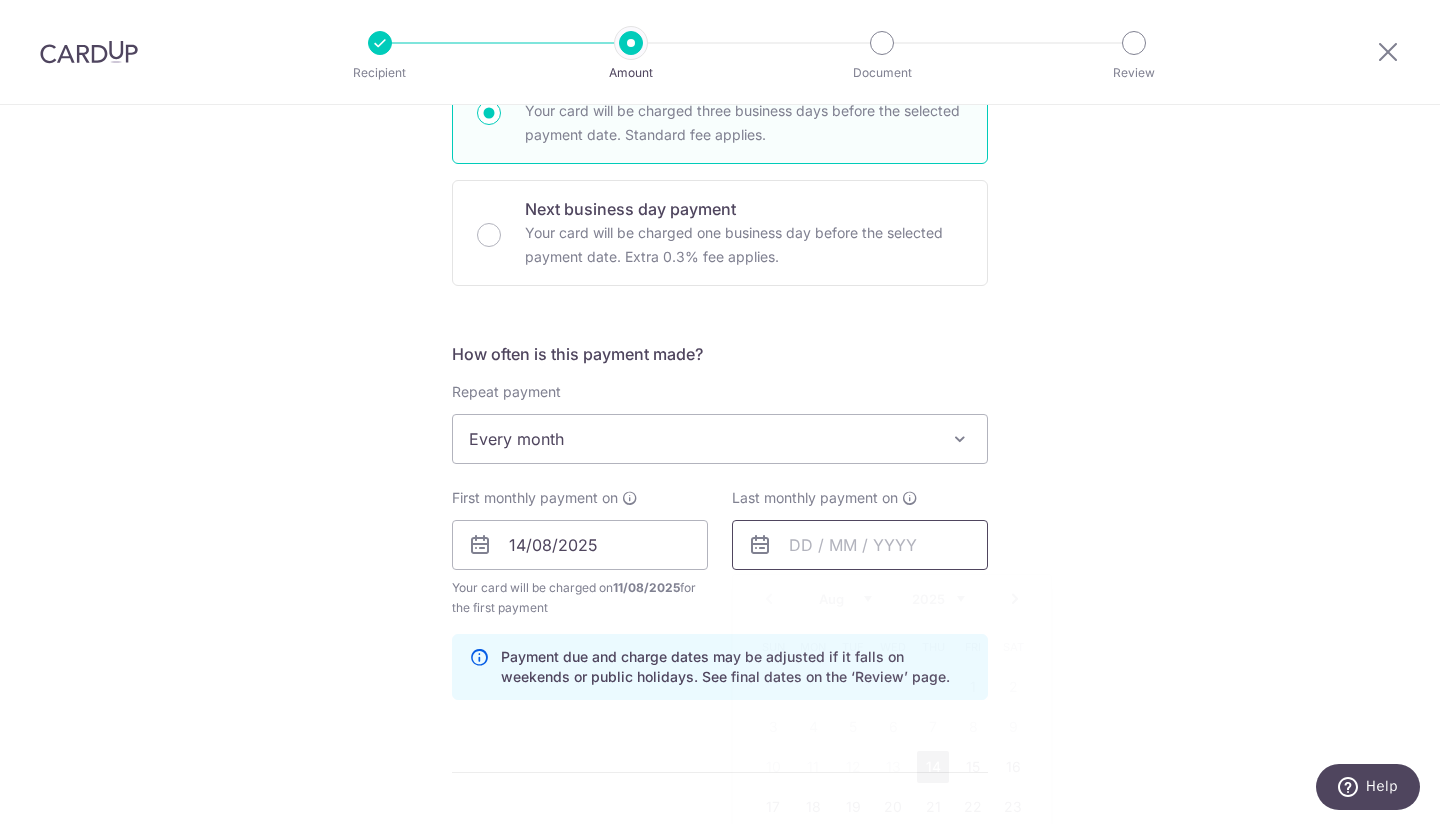 click at bounding box center [860, 545] 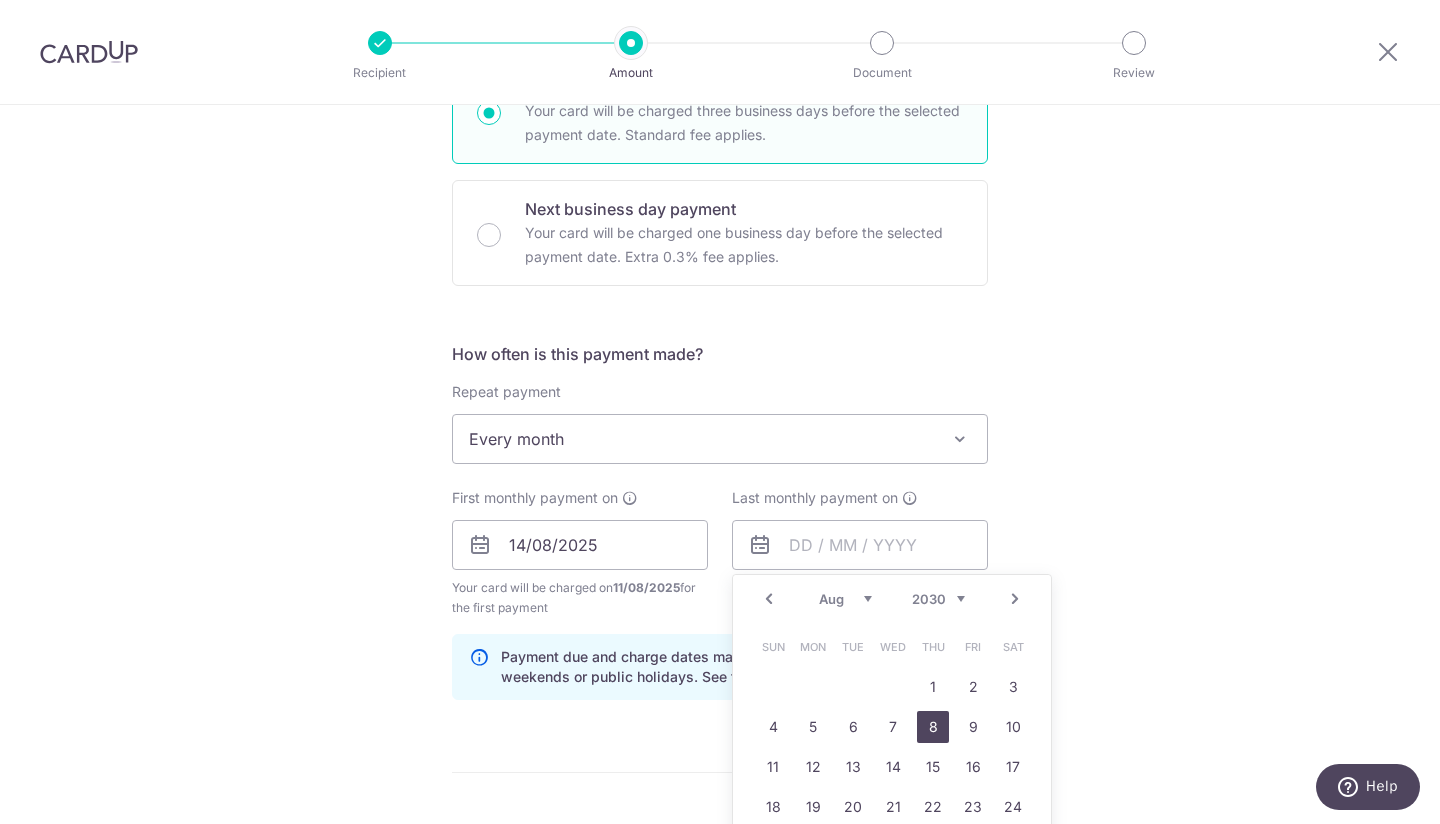 click on "8" at bounding box center [933, 727] 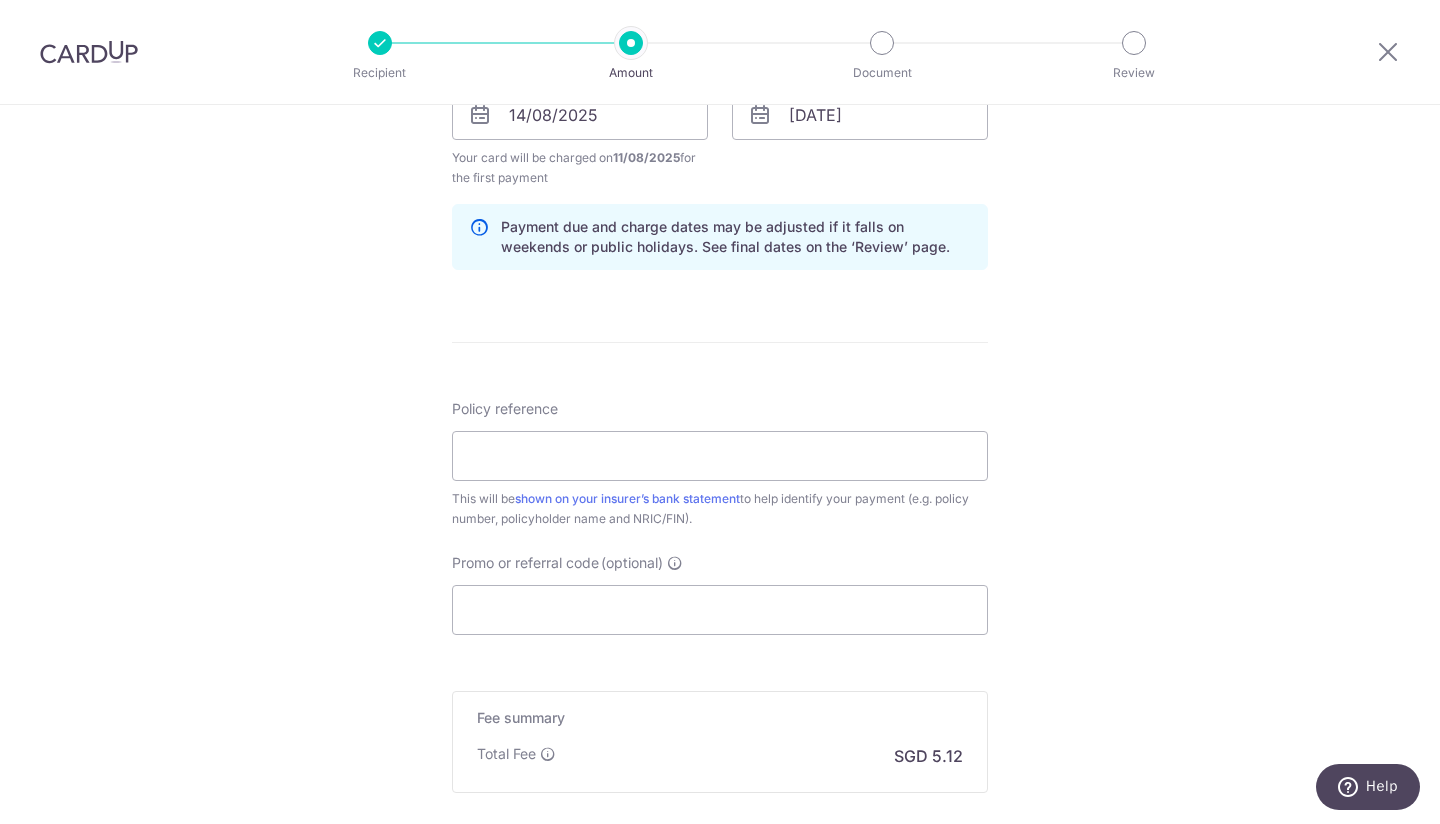 scroll, scrollTop: 0, scrollLeft: 0, axis: both 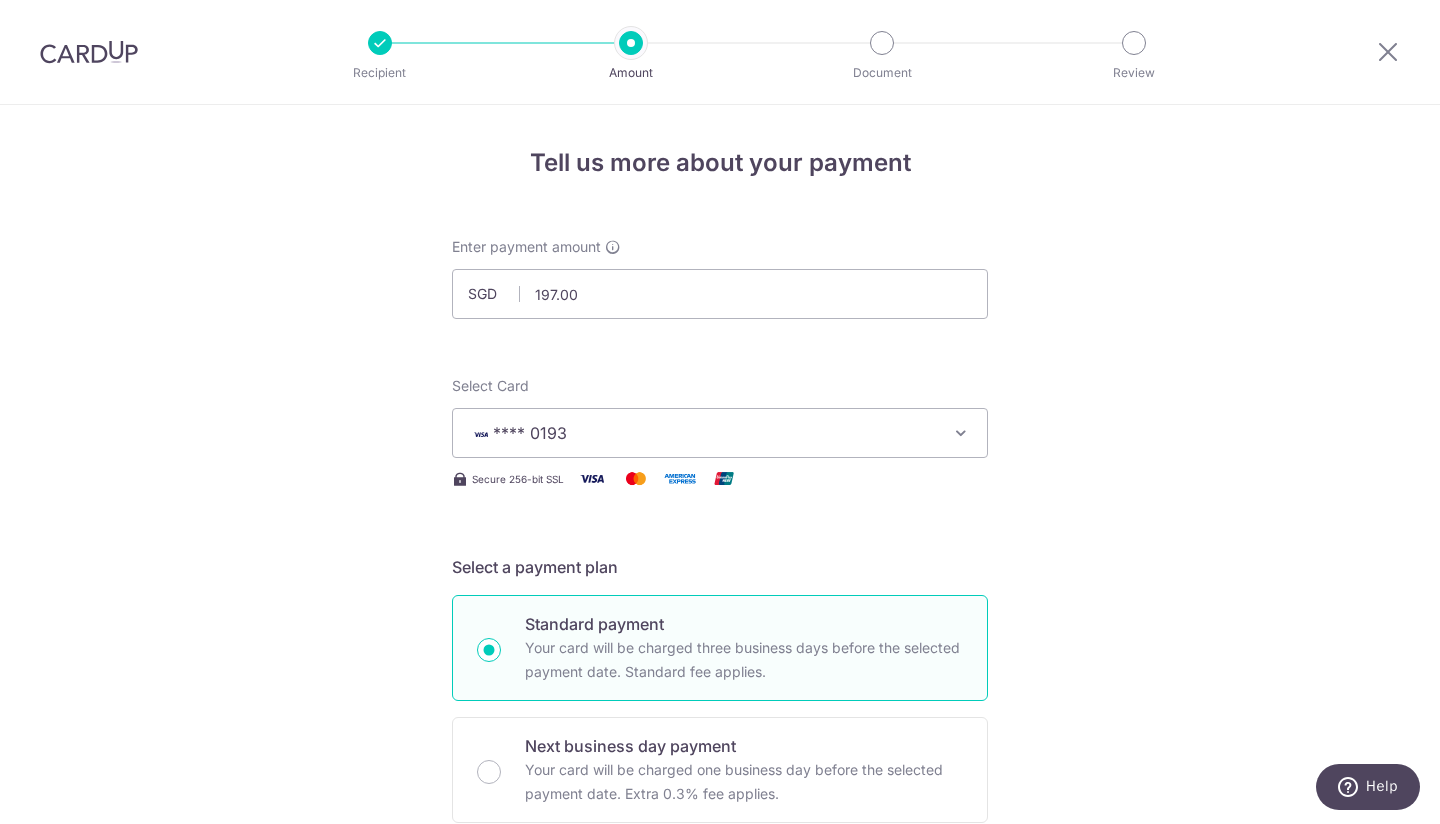 drag, startPoint x: 1377, startPoint y: 45, endPoint x: 896, endPoint y: 422, distance: 611.1383 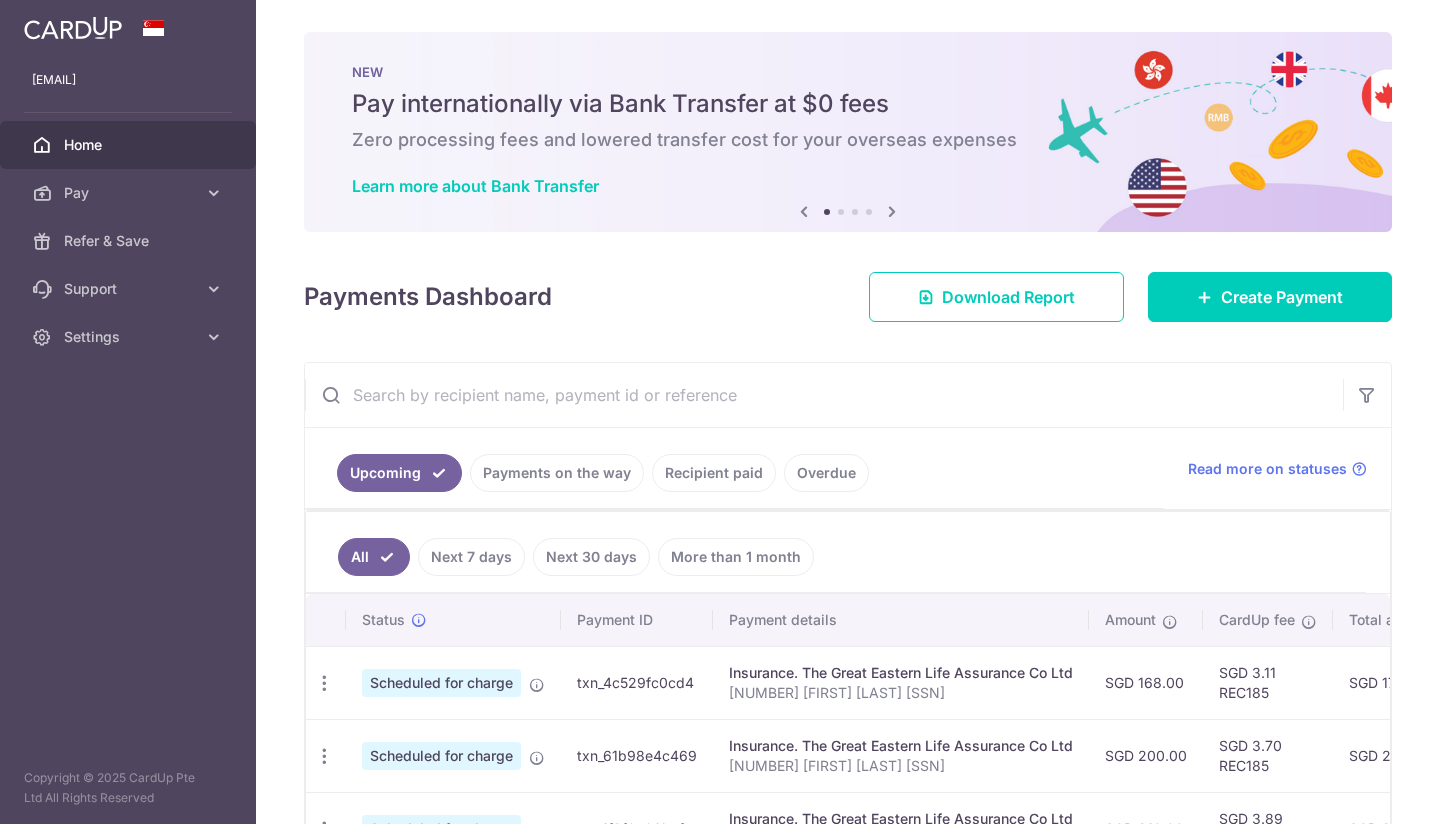 scroll, scrollTop: 0, scrollLeft: 0, axis: both 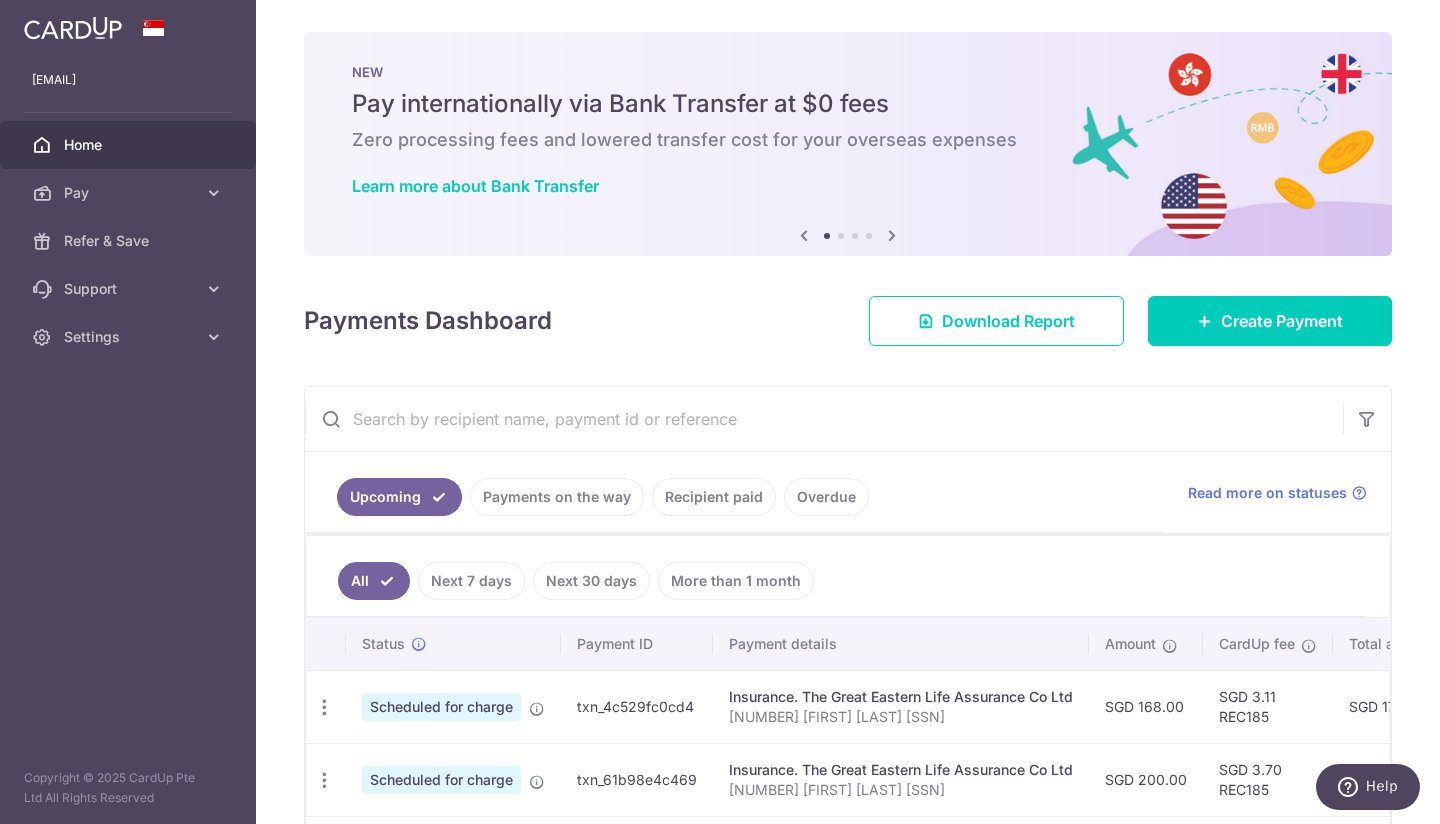 click at bounding box center [73, 28] 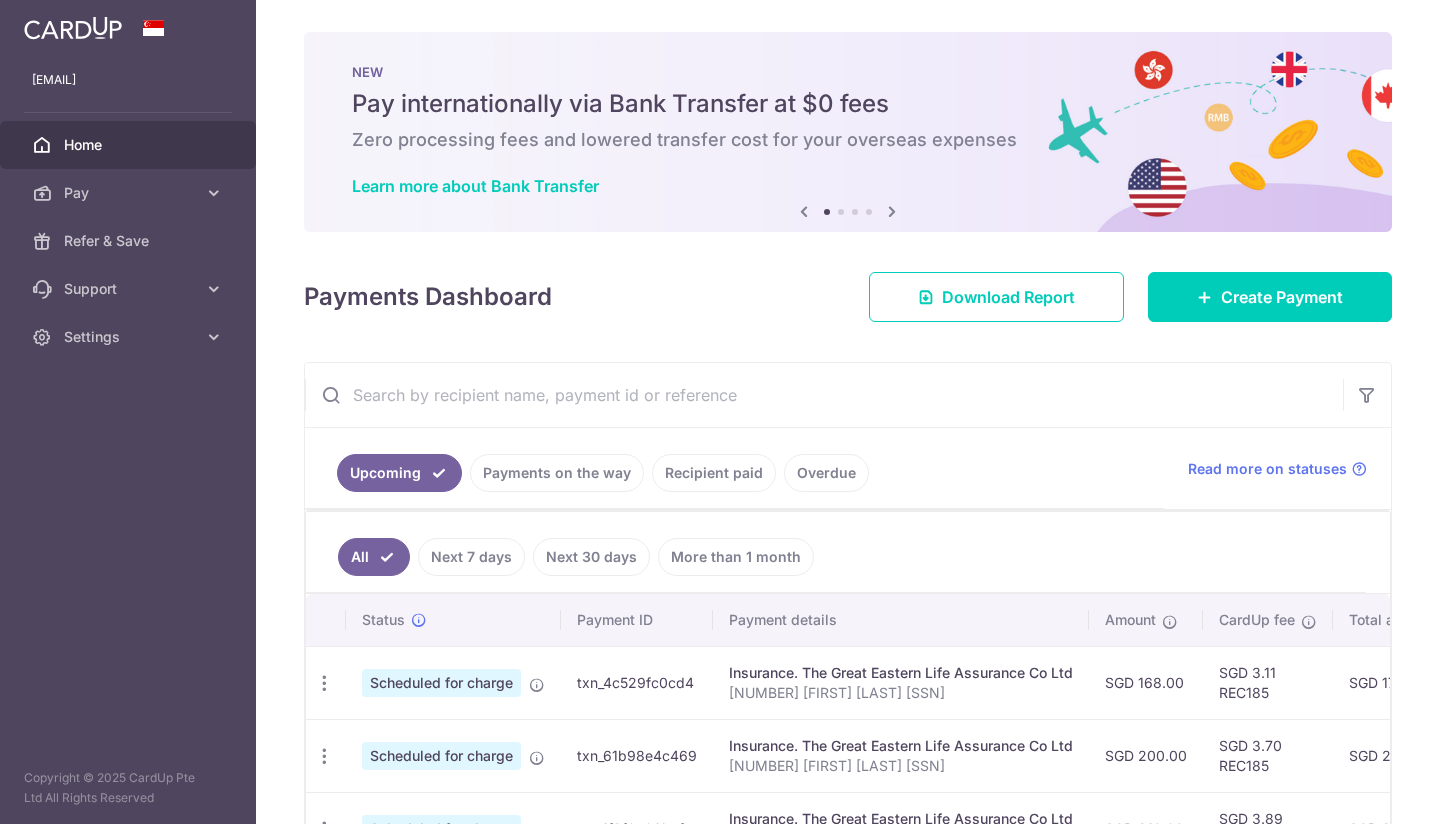 scroll, scrollTop: 0, scrollLeft: 0, axis: both 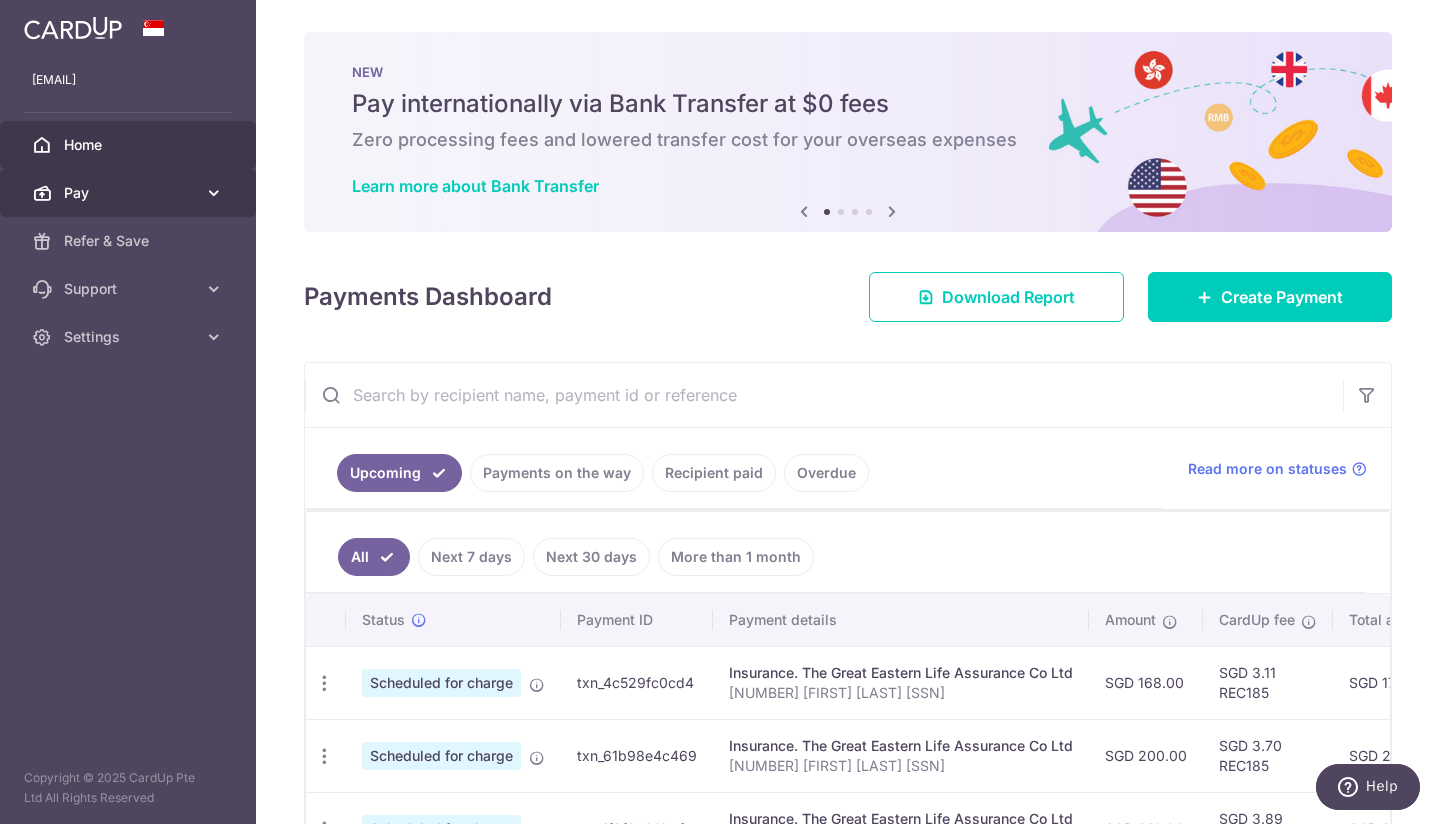 click on "Pay" at bounding box center [128, 193] 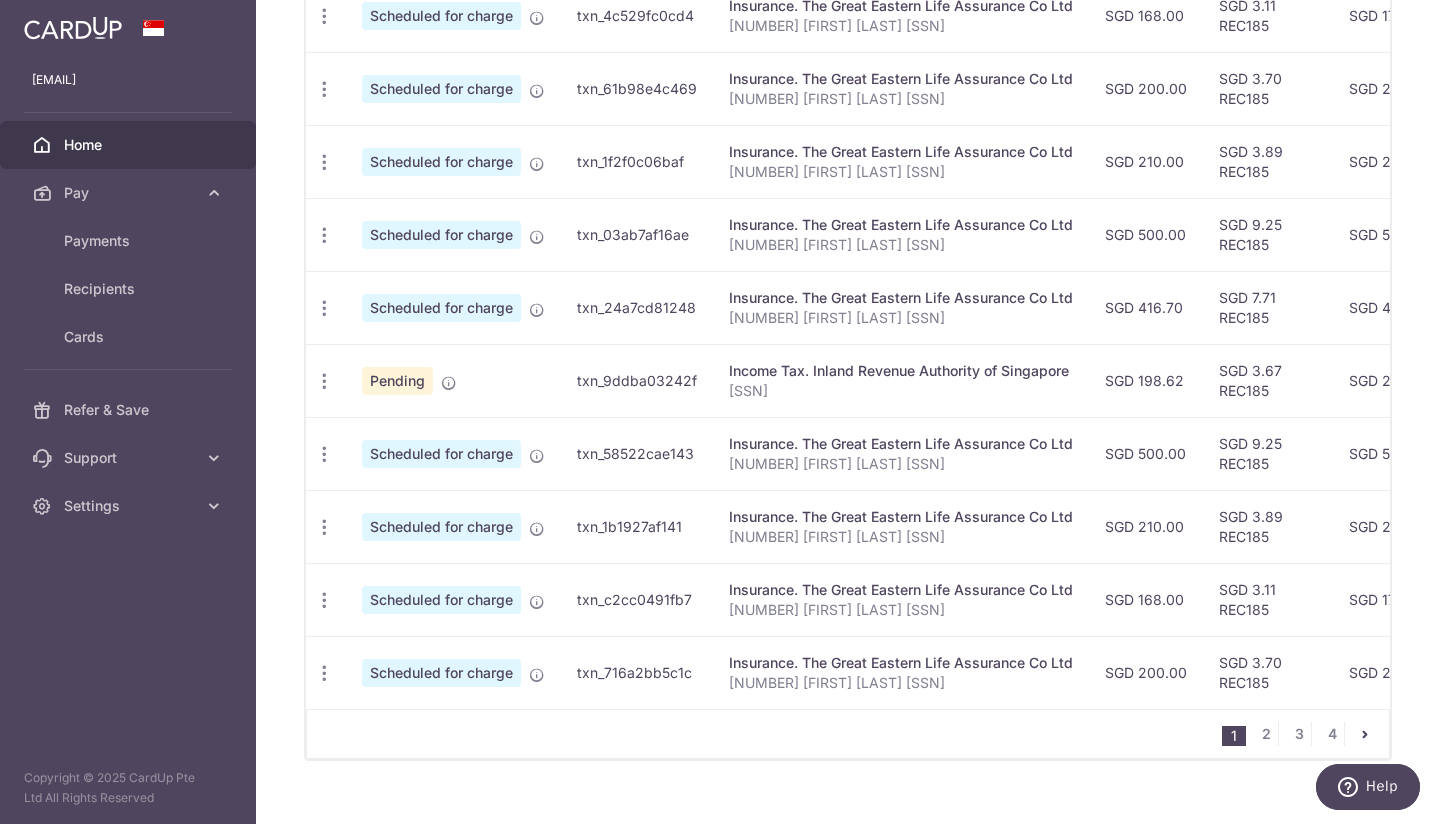 scroll, scrollTop: 663, scrollLeft: 0, axis: vertical 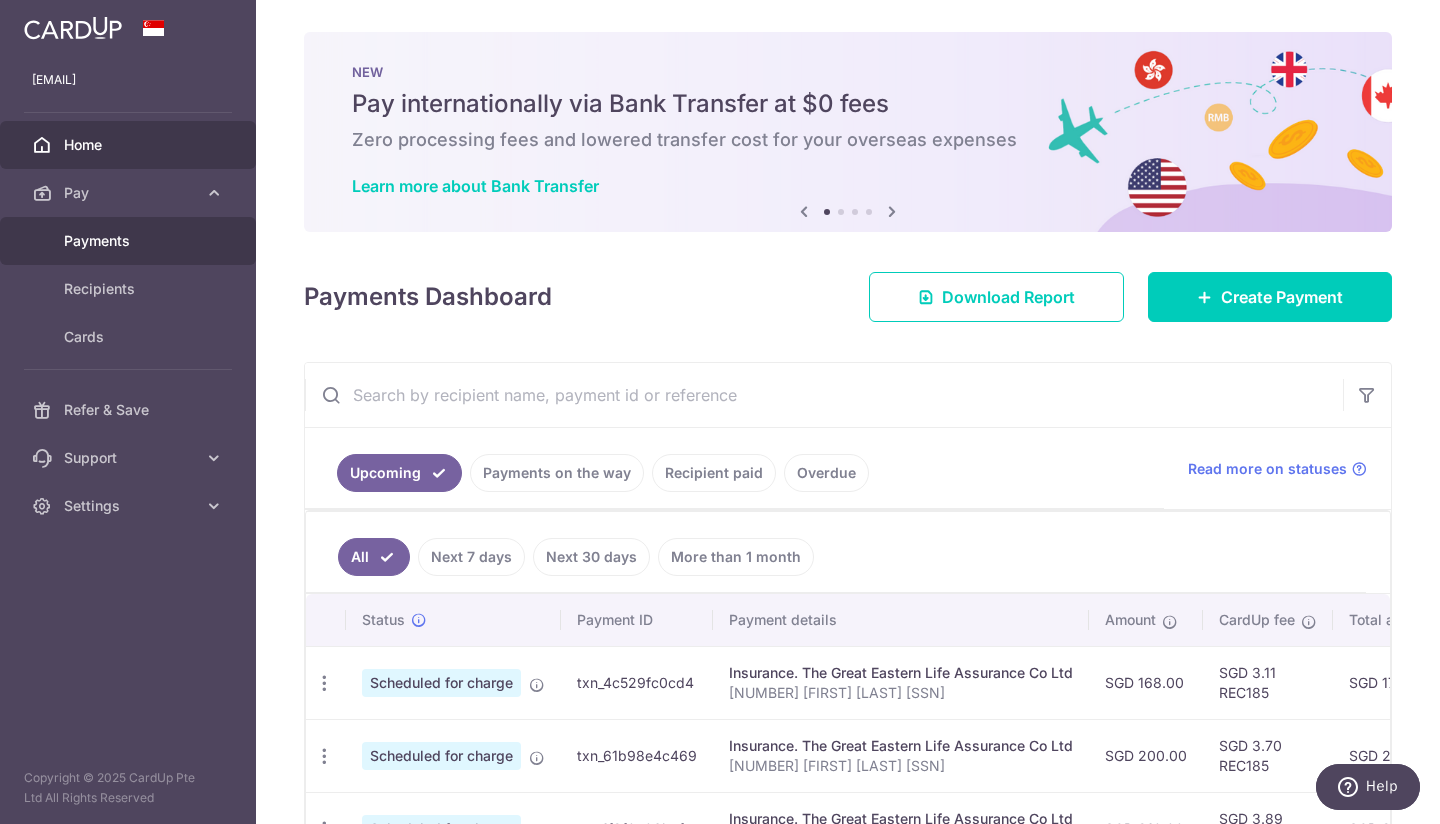 click on "Payments" at bounding box center (128, 241) 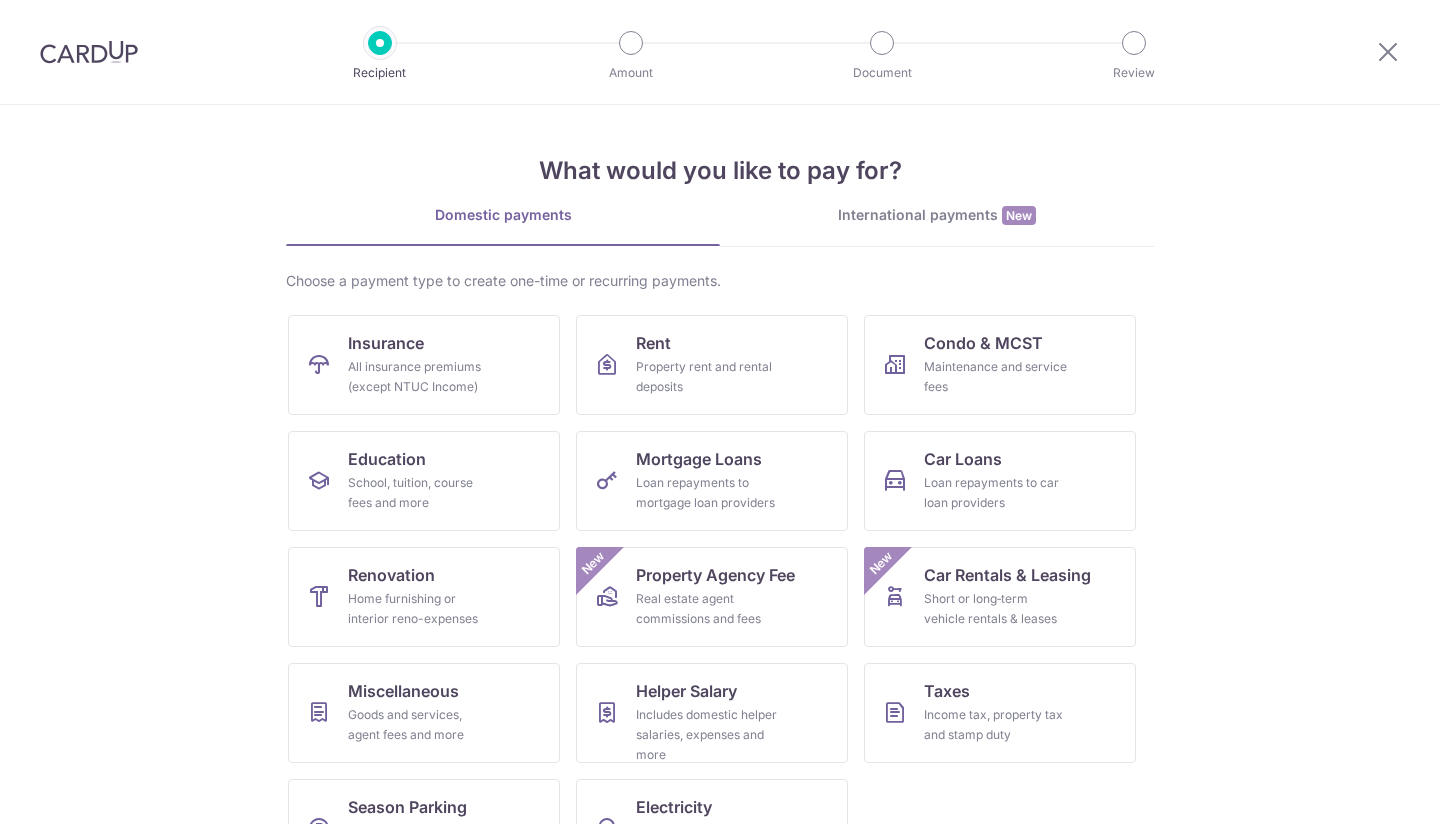 scroll, scrollTop: 0, scrollLeft: 0, axis: both 